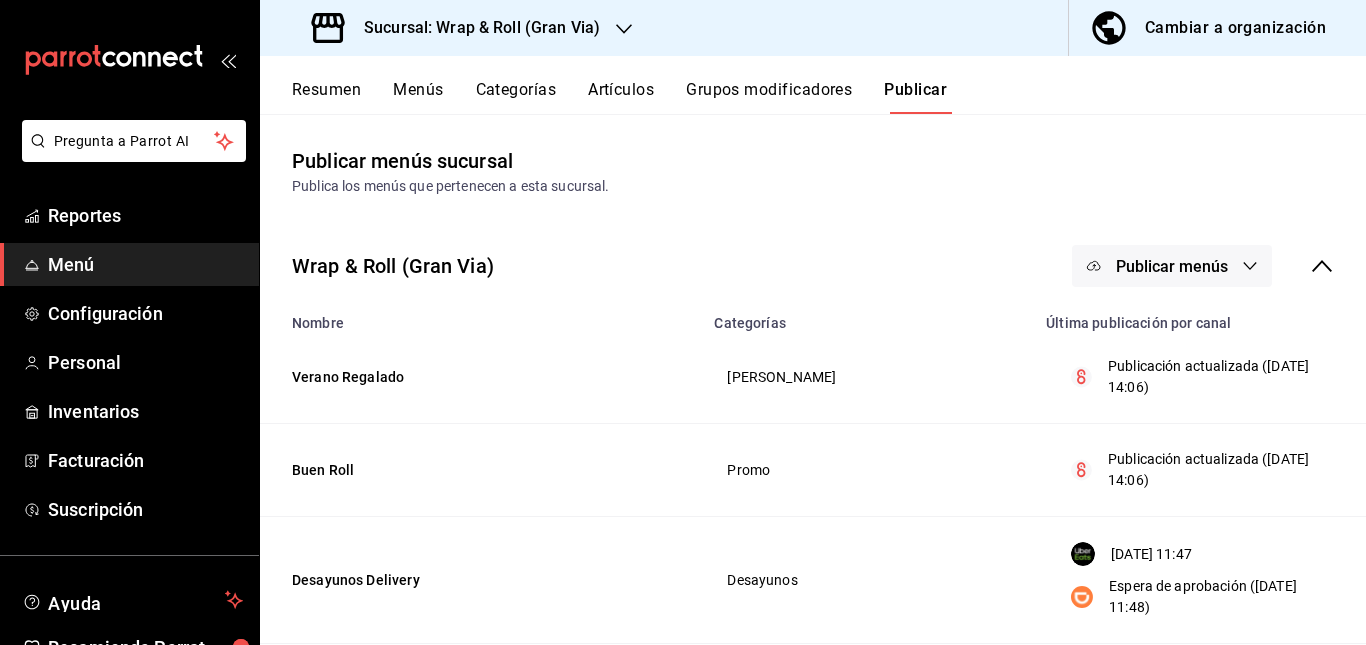 scroll, scrollTop: 0, scrollLeft: 0, axis: both 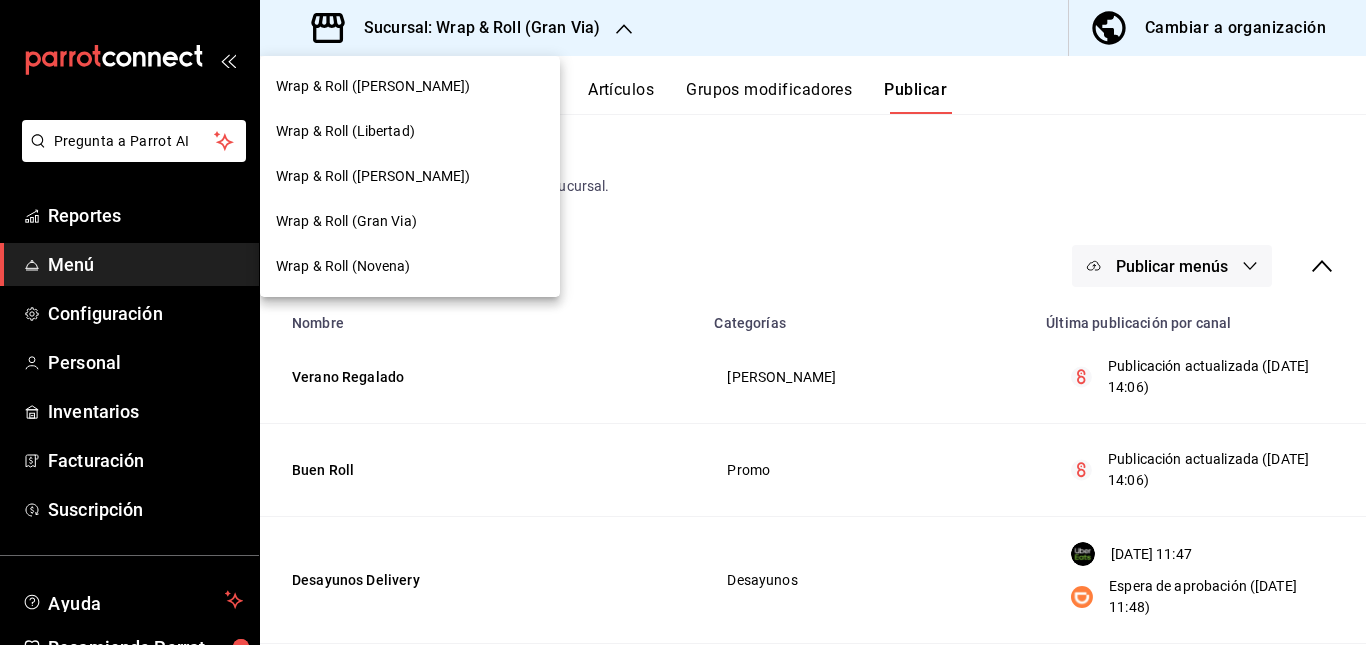 click on "Wrap & Roll ([PERSON_NAME])" at bounding box center (373, 176) 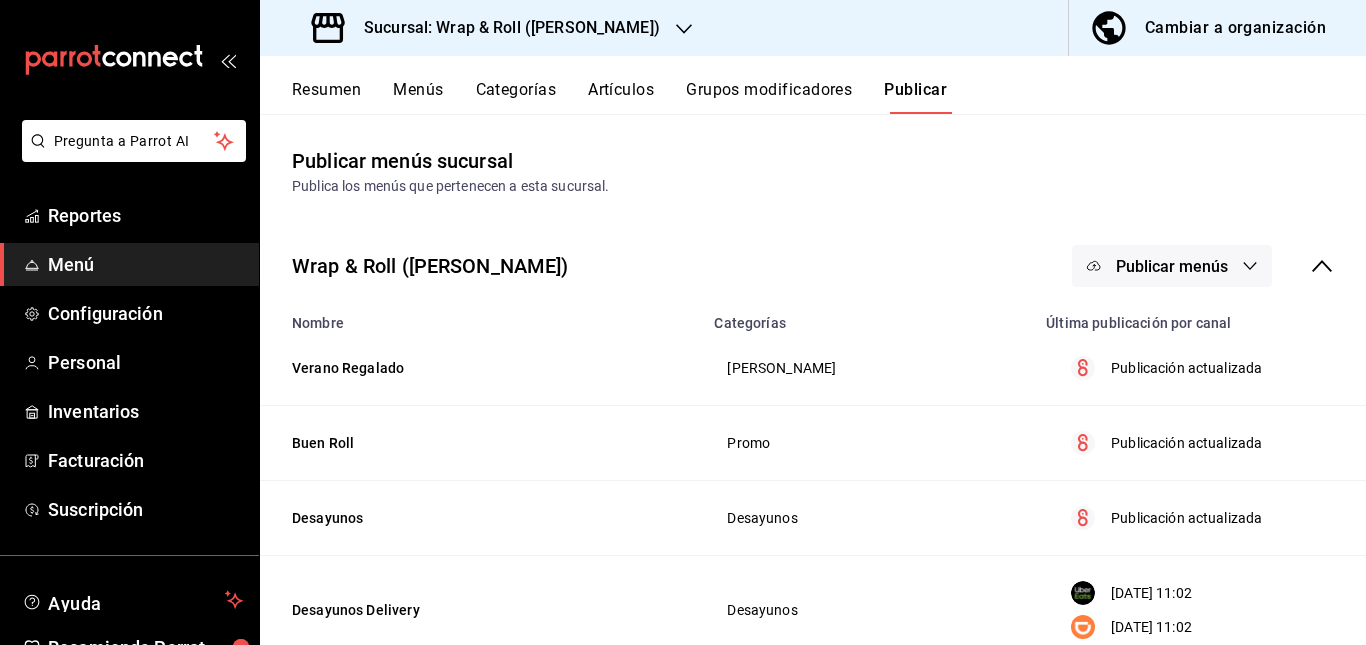 click on "Resumen" at bounding box center (326, 97) 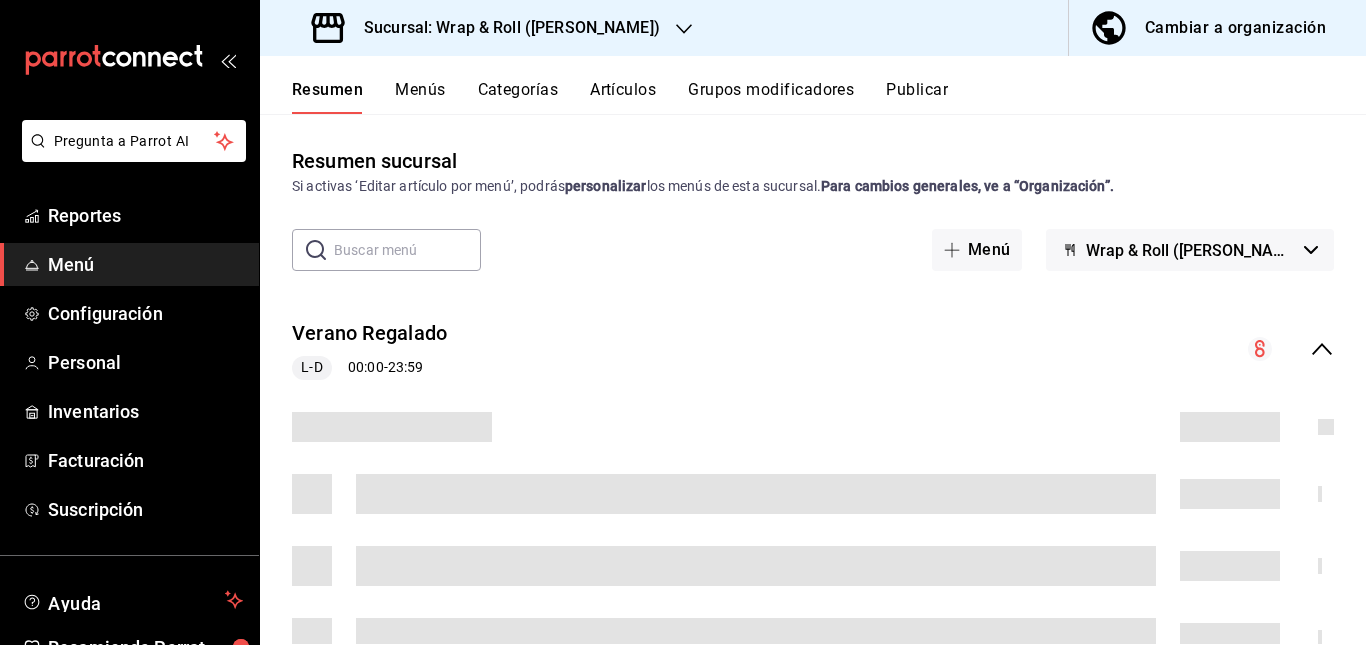 click on "Verano Regalado L-D 00:00  -  23:59" at bounding box center (813, 349) 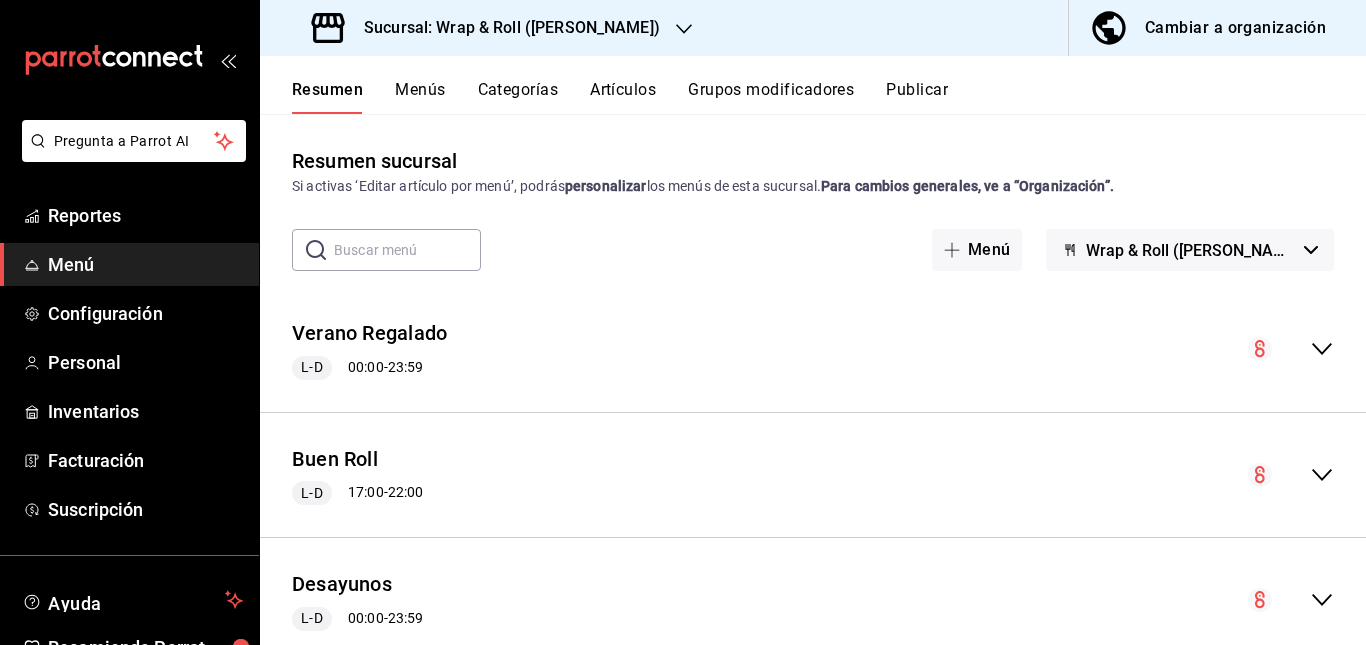 scroll, scrollTop: 469, scrollLeft: 0, axis: vertical 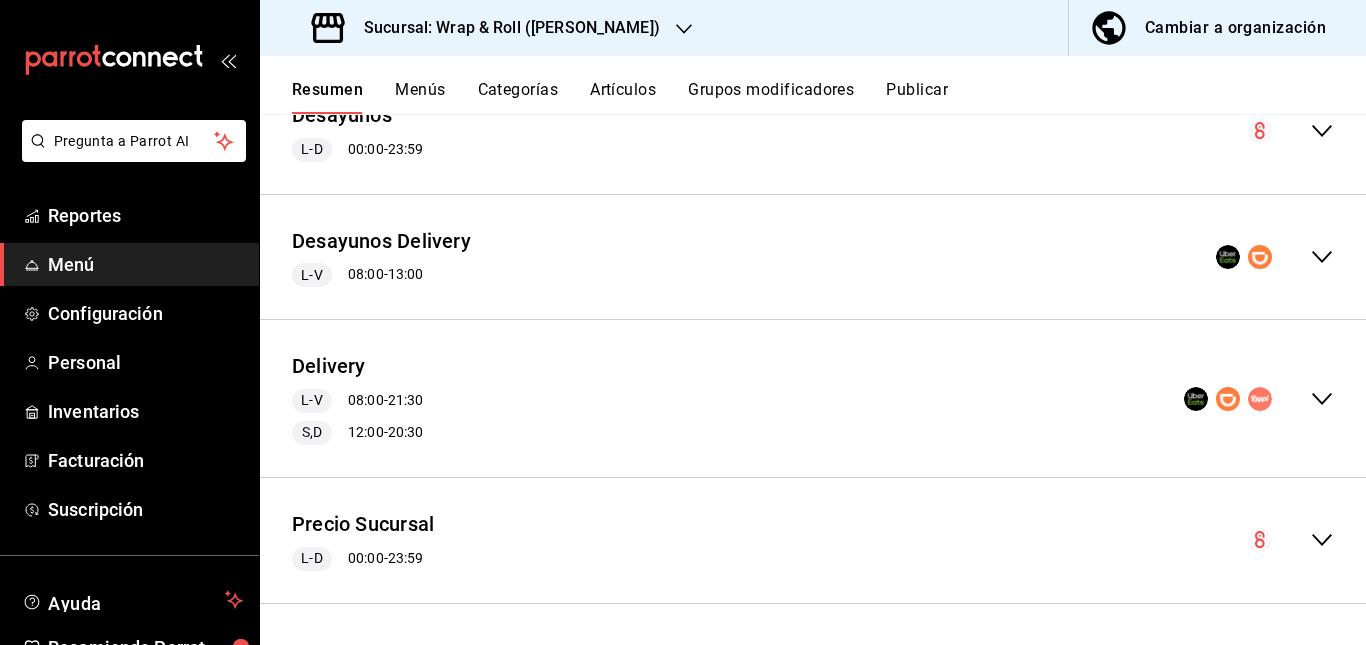 click on "Delivery L-V 08:00  -  21:30 S,D 12:00  -  20:30" at bounding box center (813, 398) 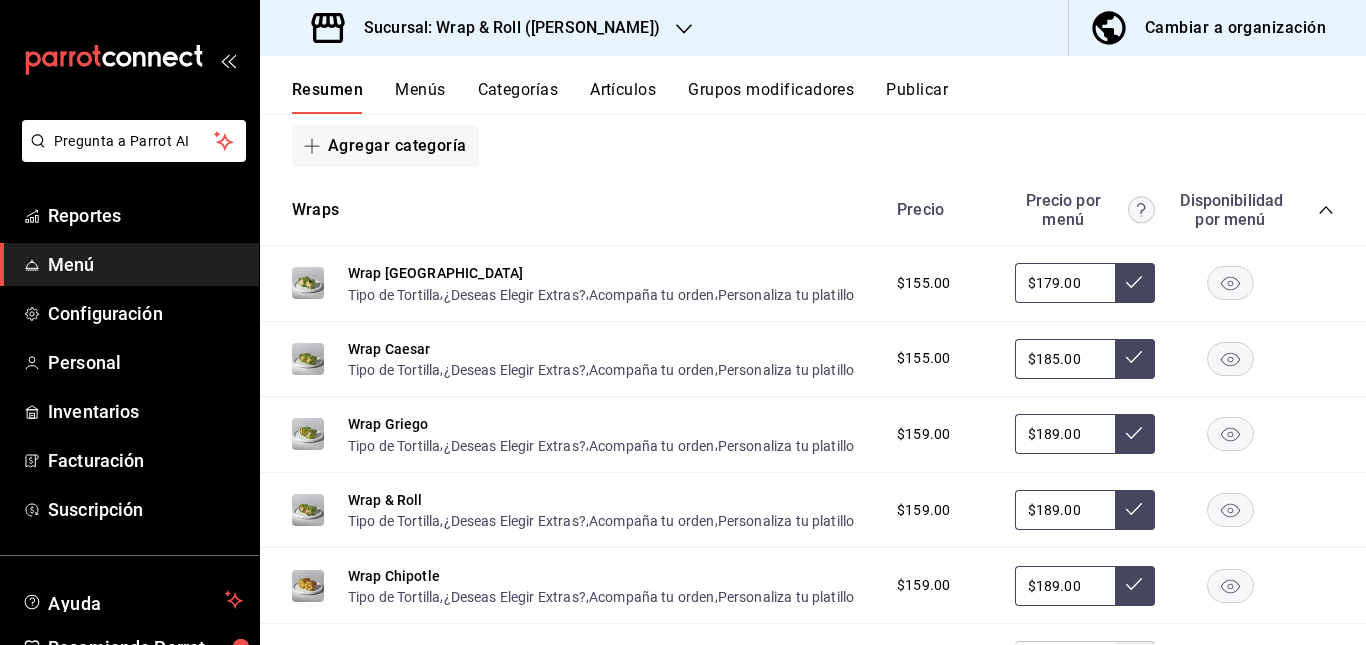 scroll, scrollTop: 1315, scrollLeft: 0, axis: vertical 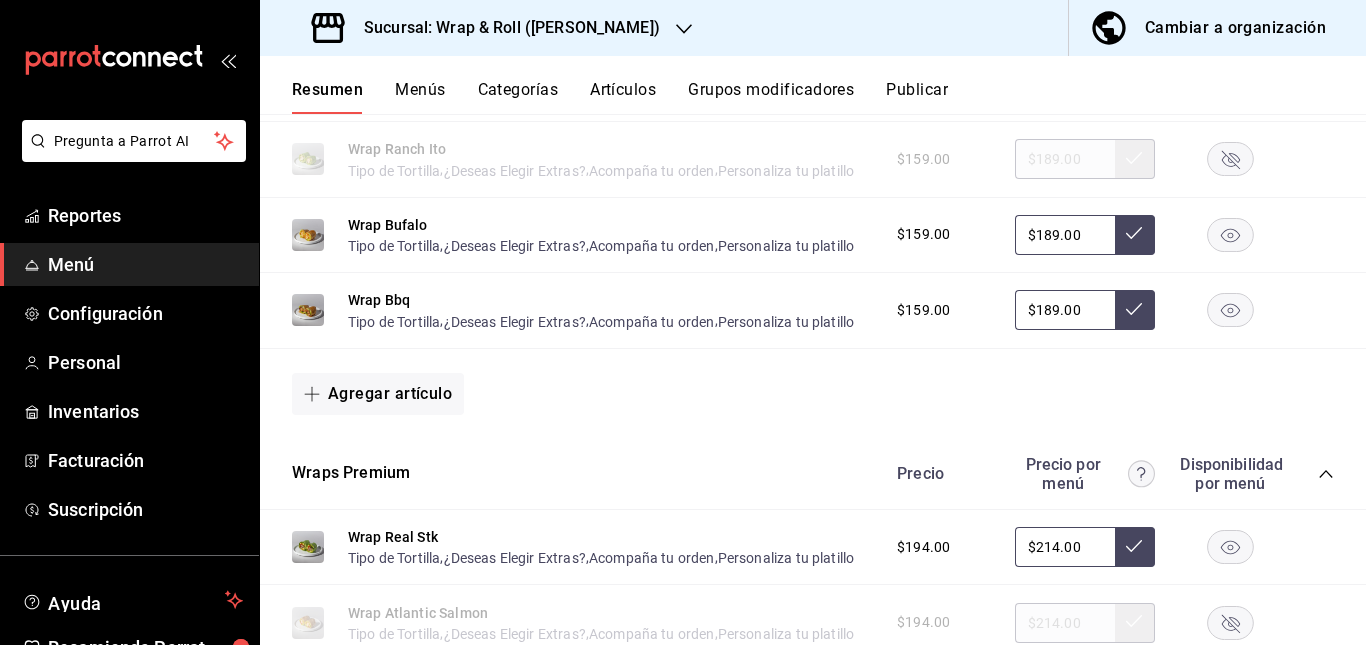 click 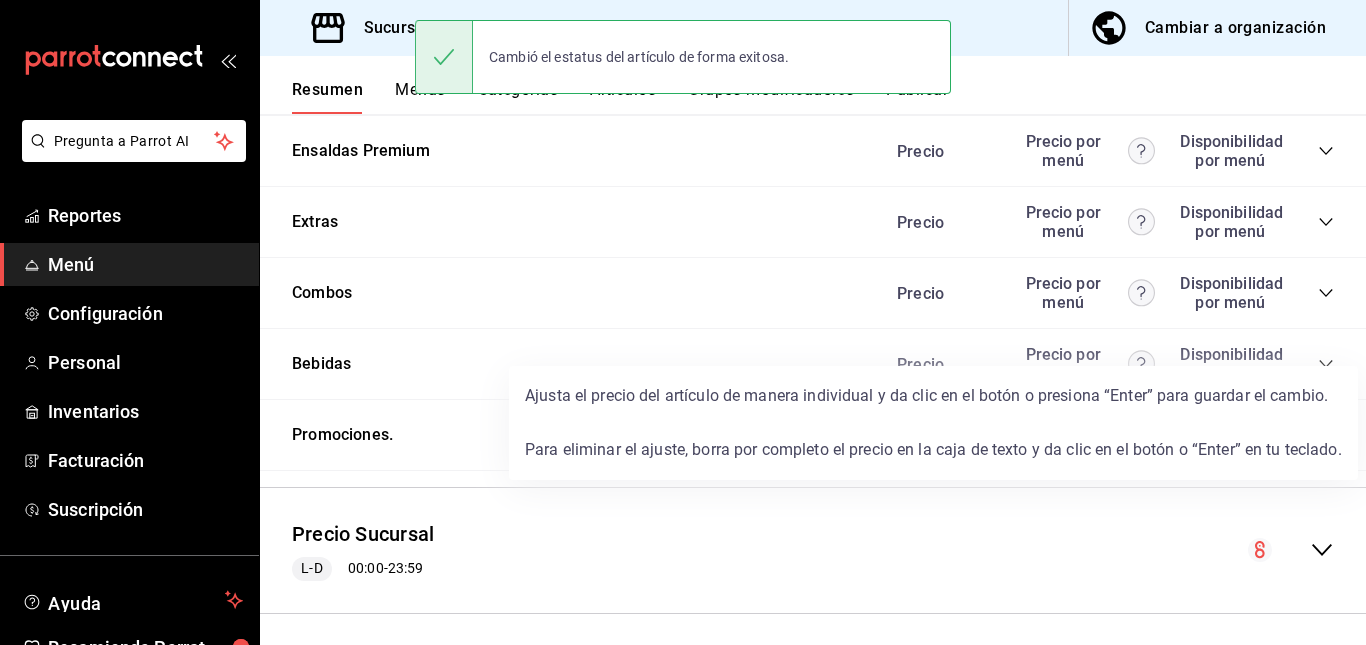 scroll, scrollTop: 2227, scrollLeft: 0, axis: vertical 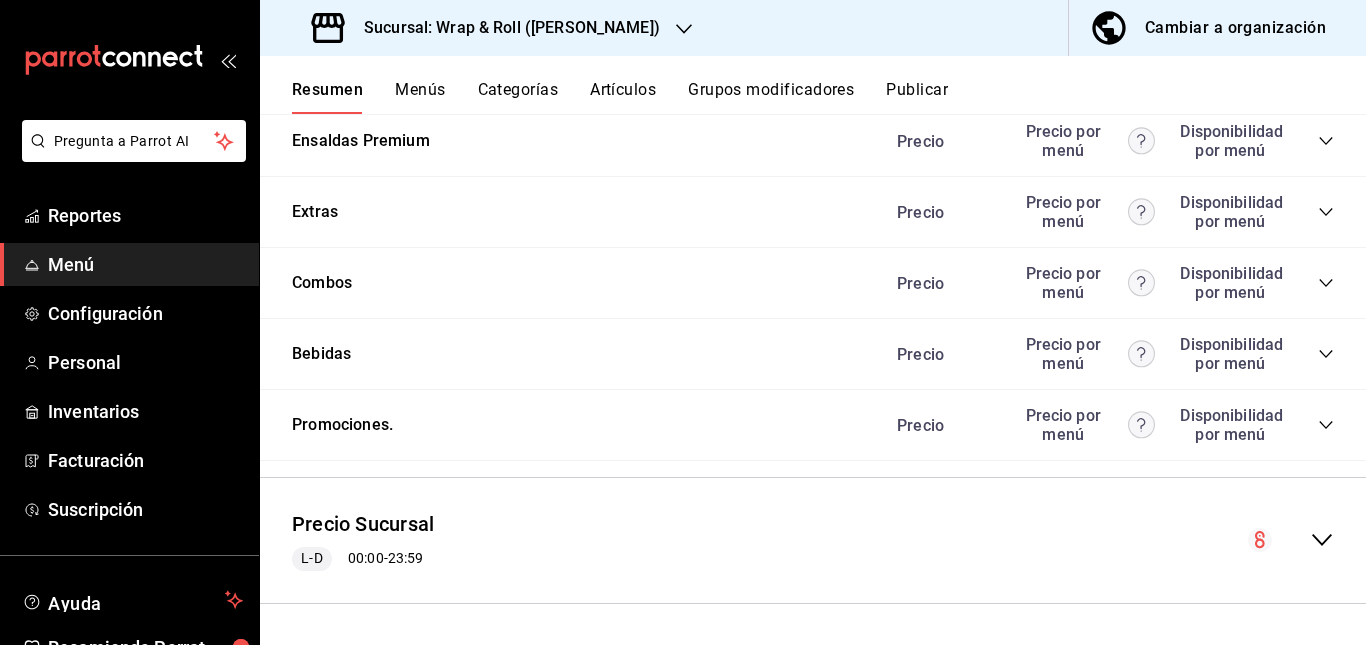 click 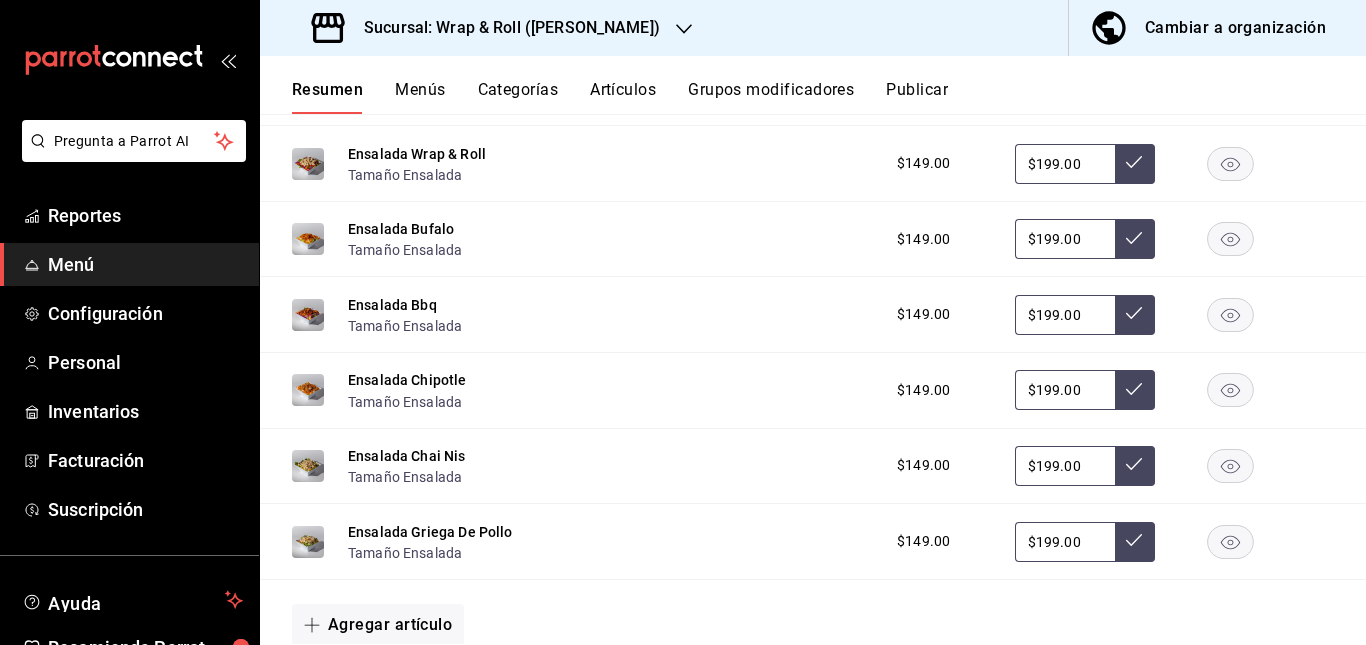 scroll, scrollTop: 2314, scrollLeft: 0, axis: vertical 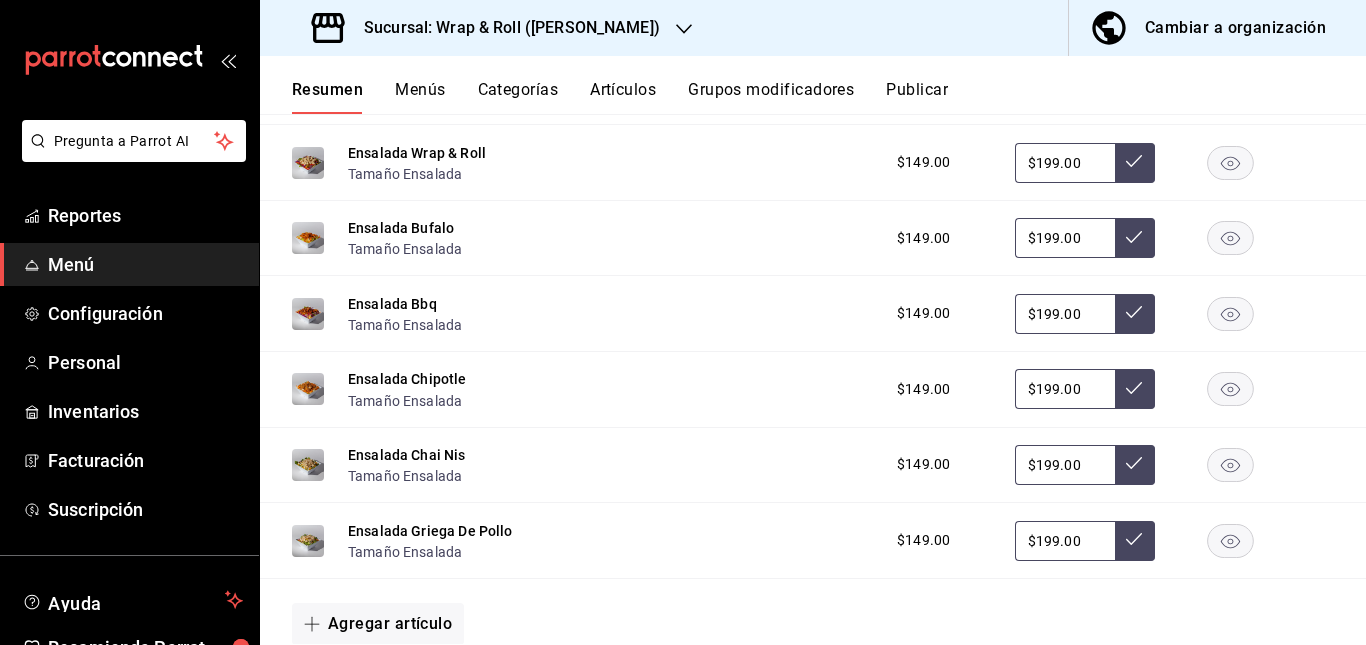 click 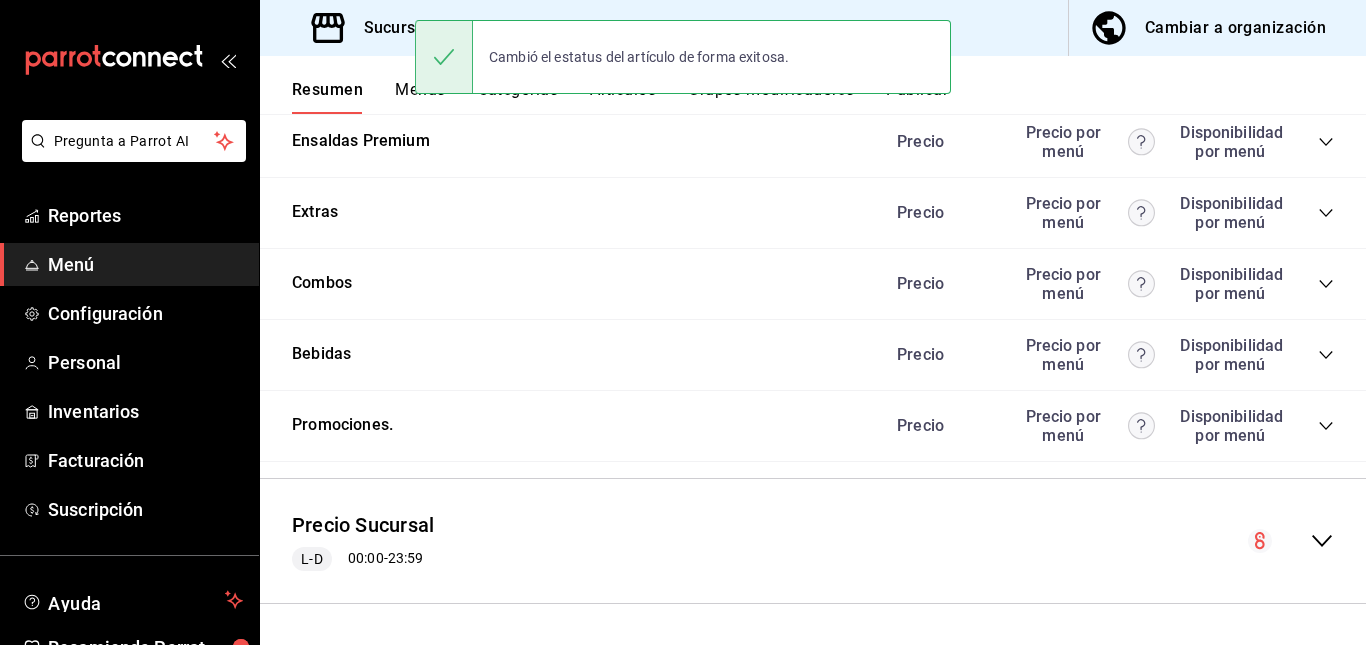 scroll, scrollTop: 3056, scrollLeft: 0, axis: vertical 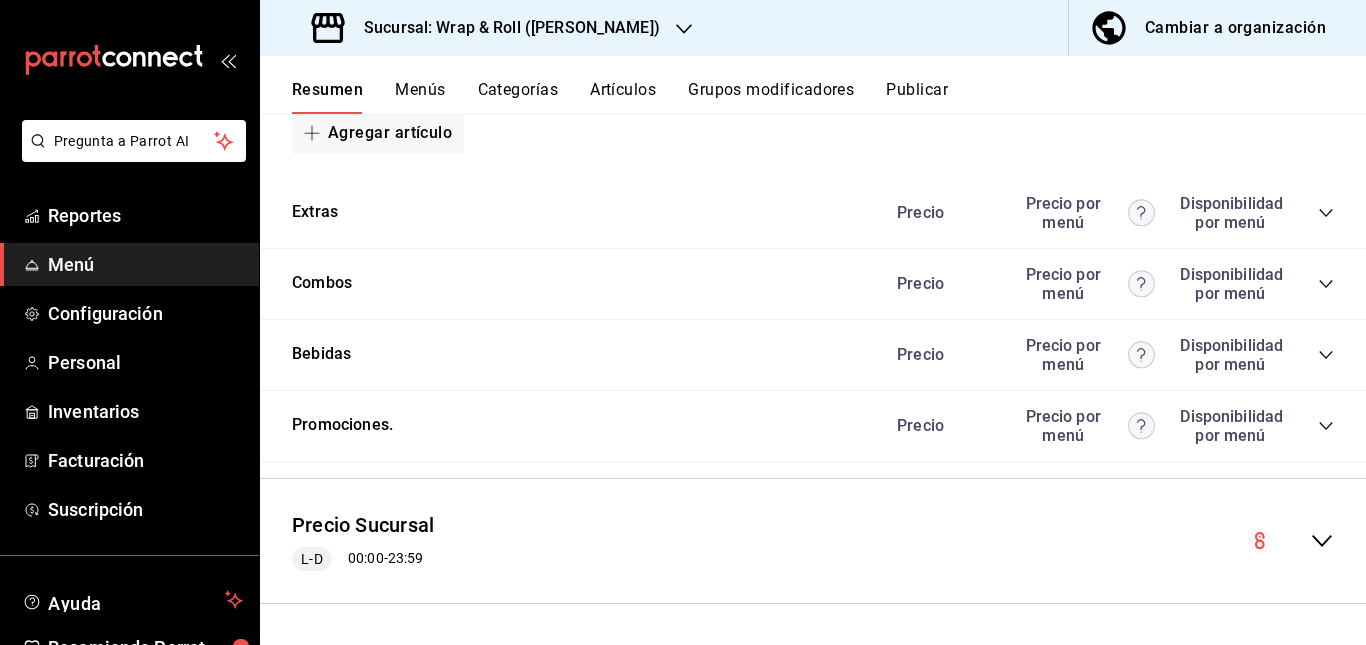 click 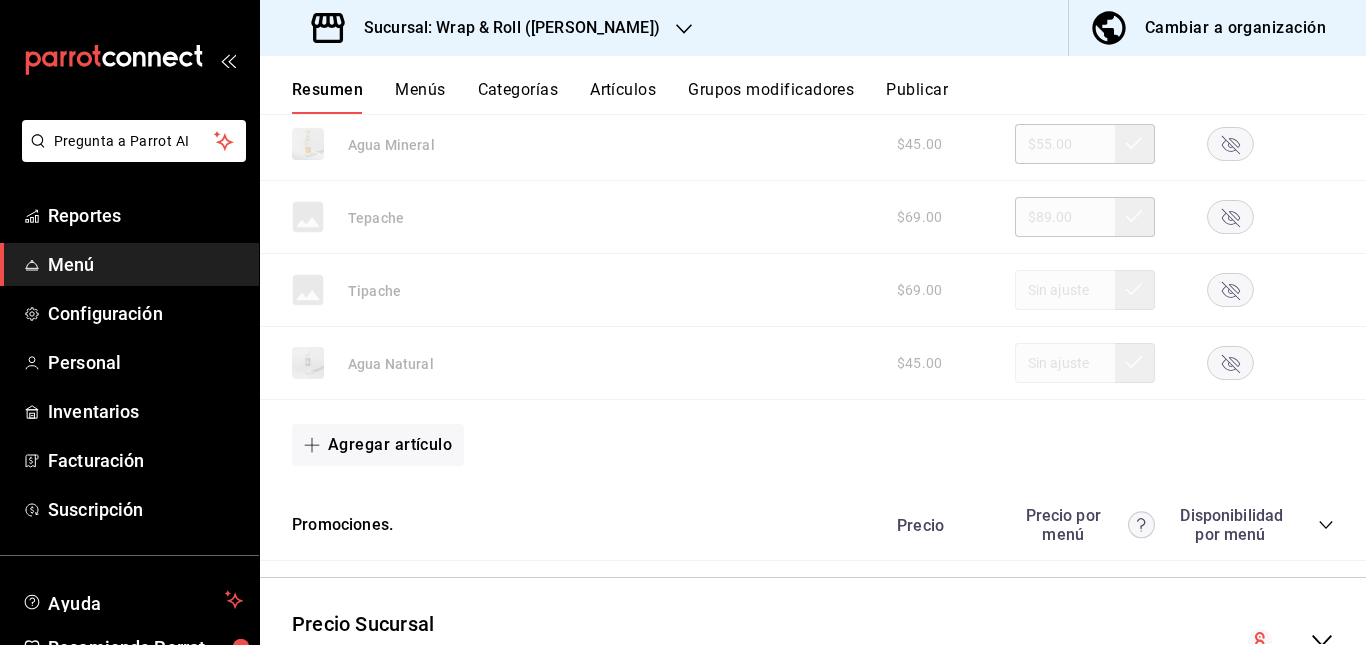 scroll, scrollTop: 3546, scrollLeft: 0, axis: vertical 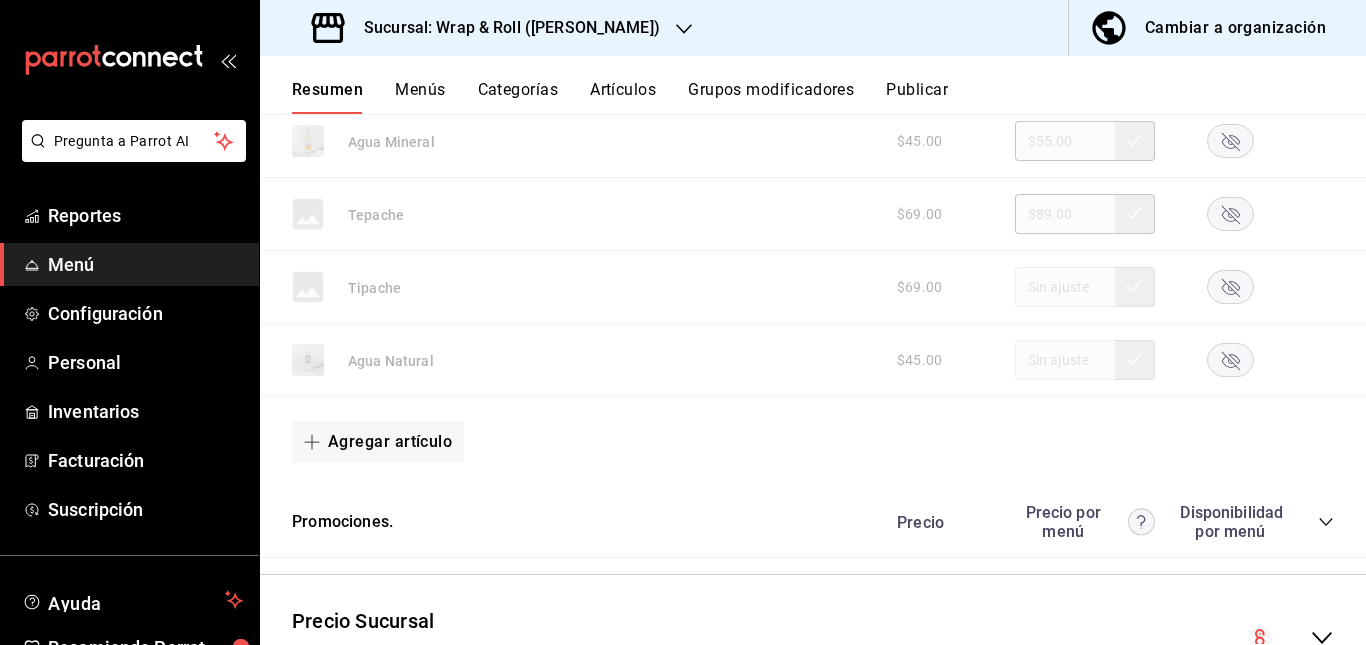 click 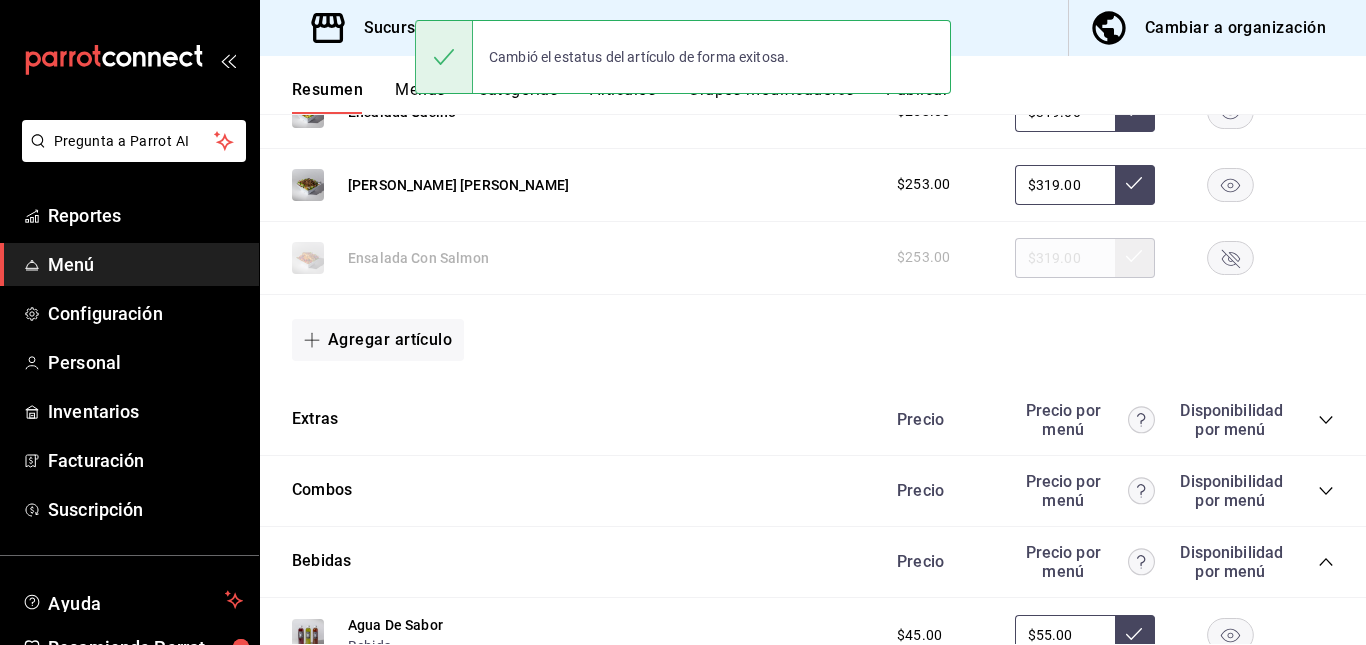 scroll, scrollTop: 2977, scrollLeft: 0, axis: vertical 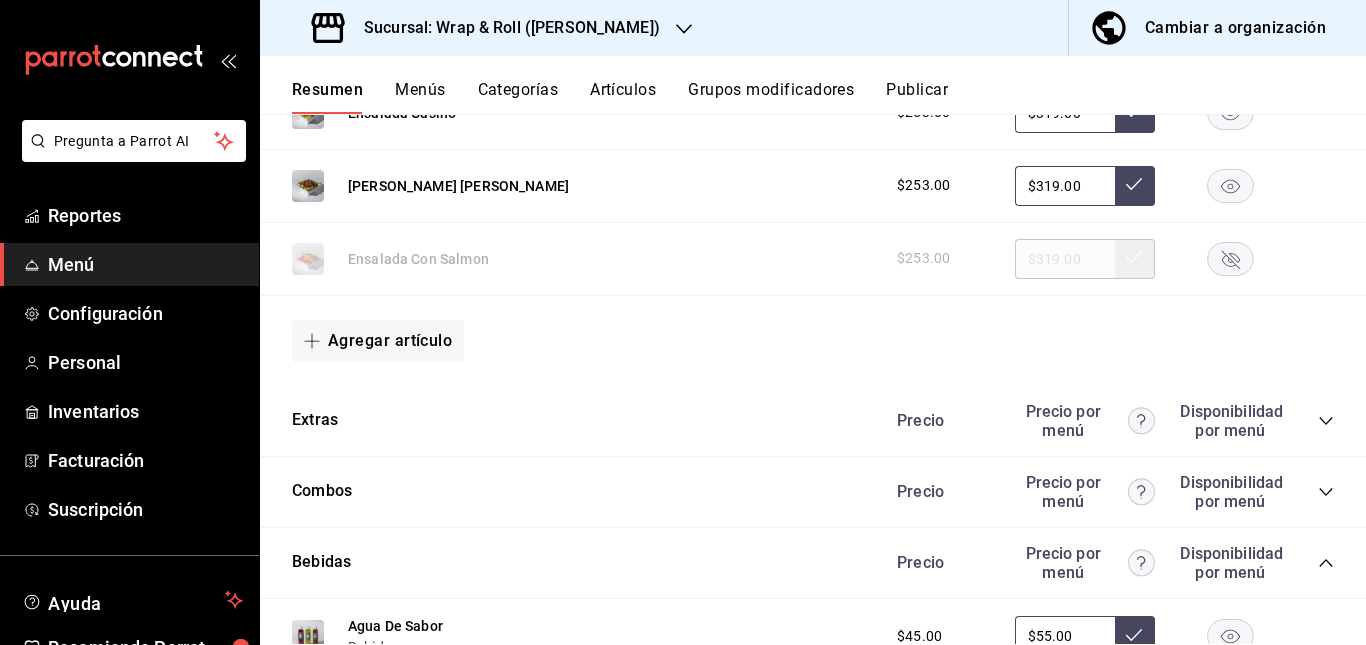 click on "Artículos" at bounding box center [623, 97] 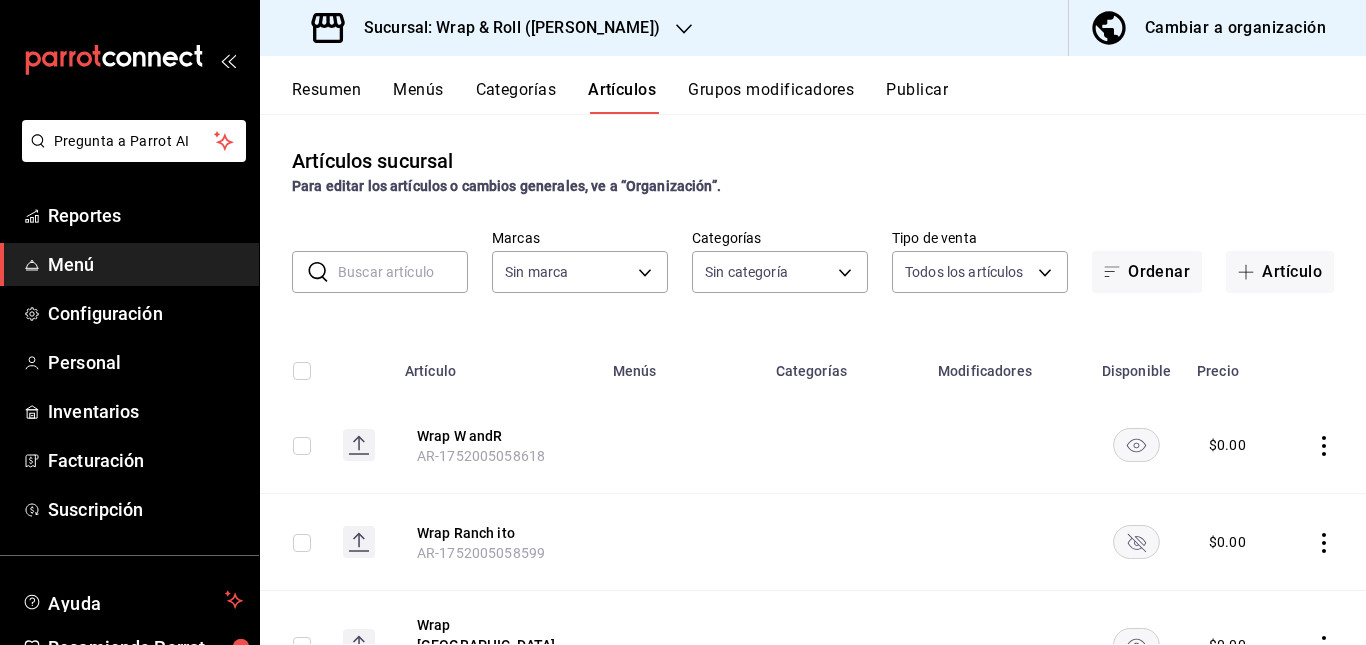 type on "7d263f60-237b-4a5e-827c-684bea1a4647" 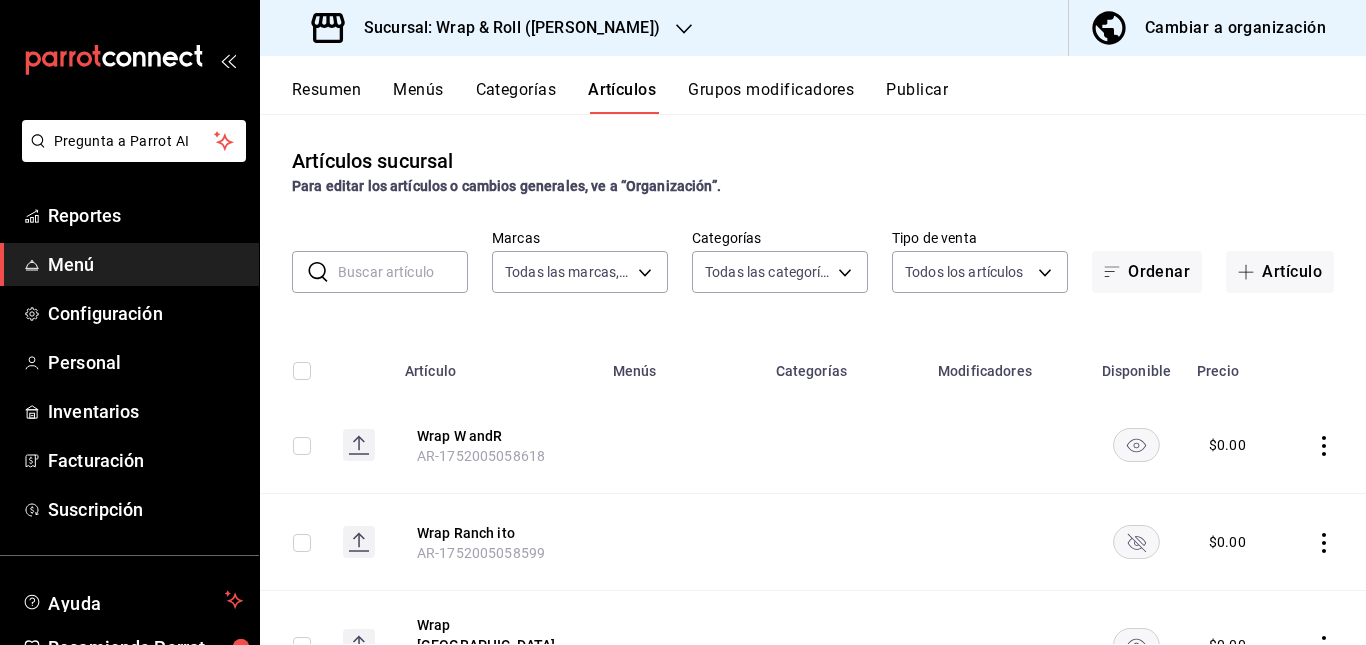 click at bounding box center (403, 272) 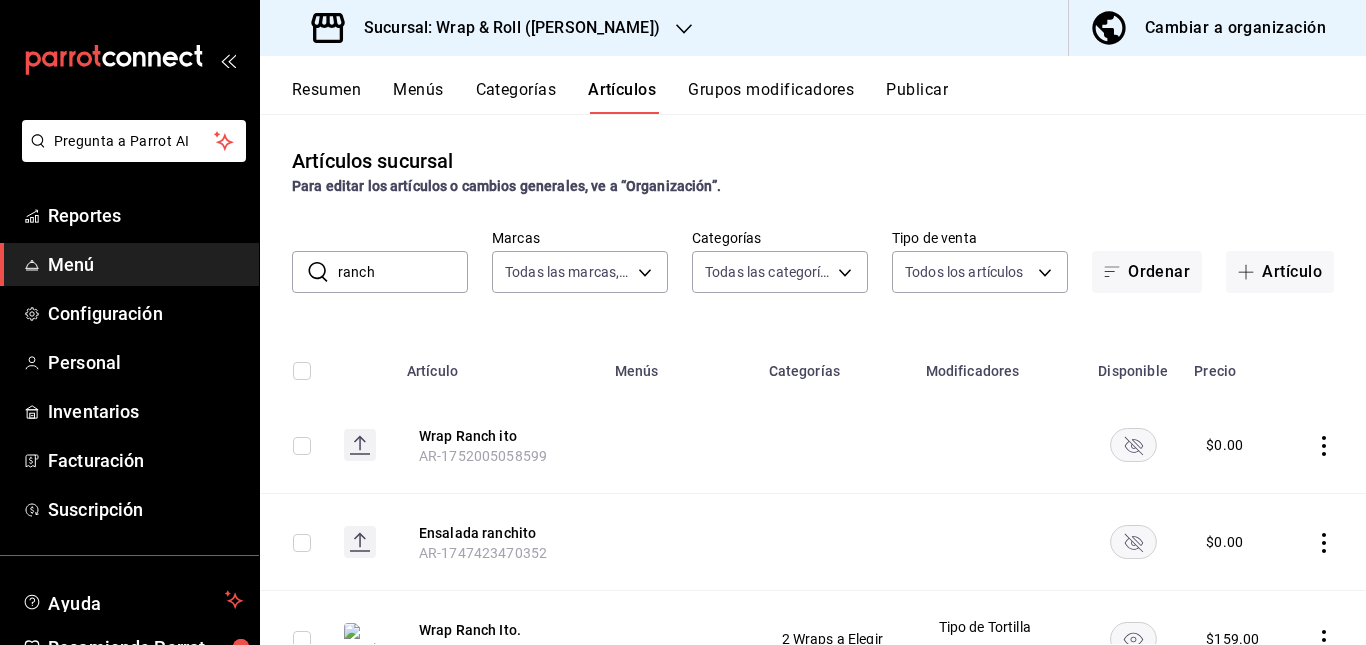 click at bounding box center (680, 445) 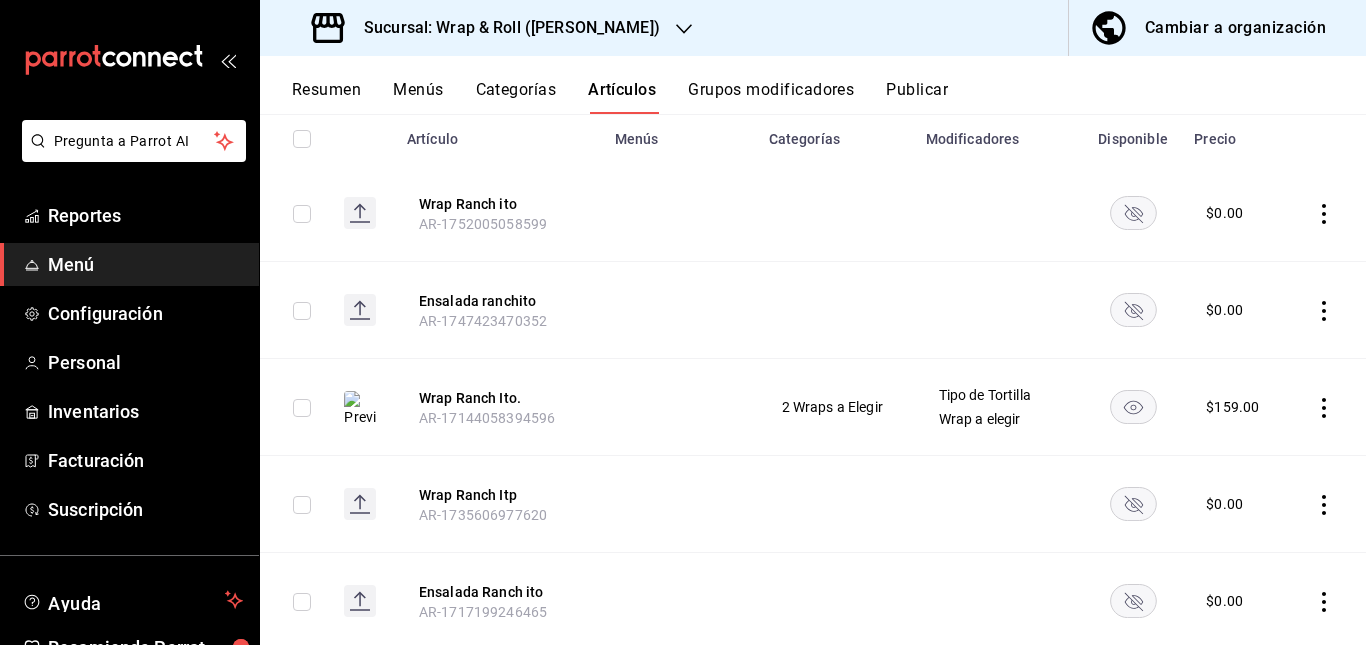 scroll, scrollTop: 246, scrollLeft: 0, axis: vertical 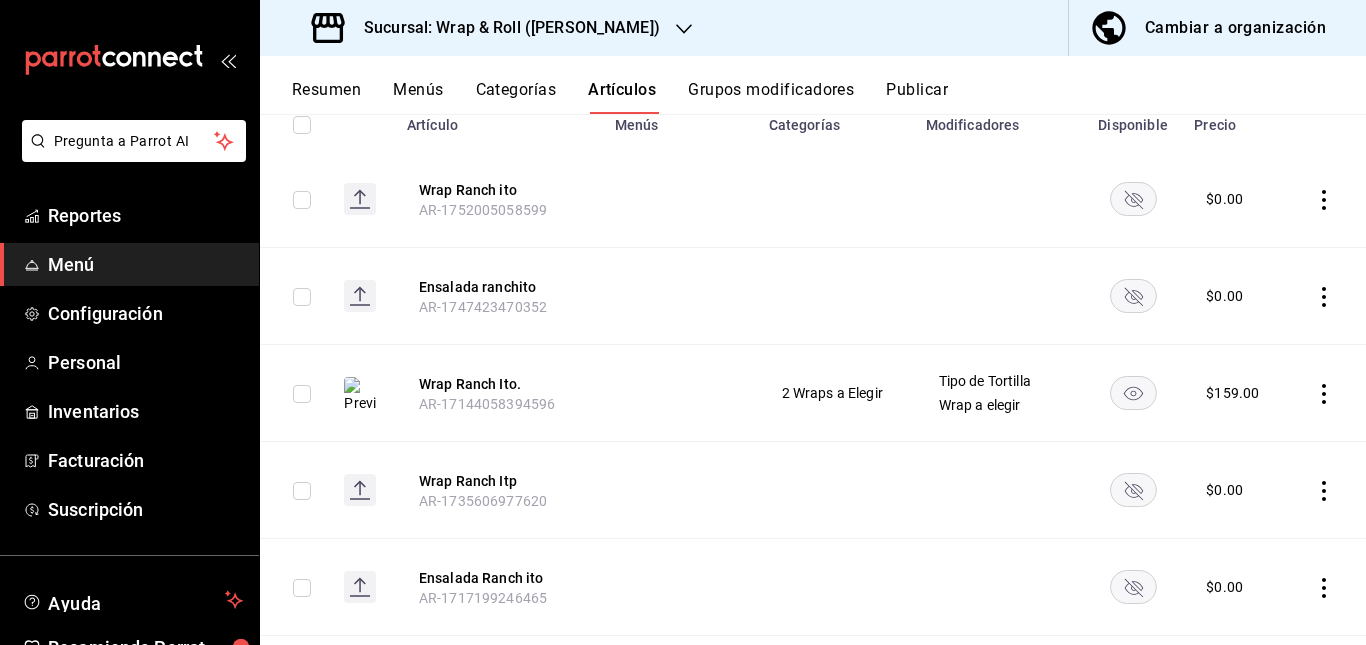 click 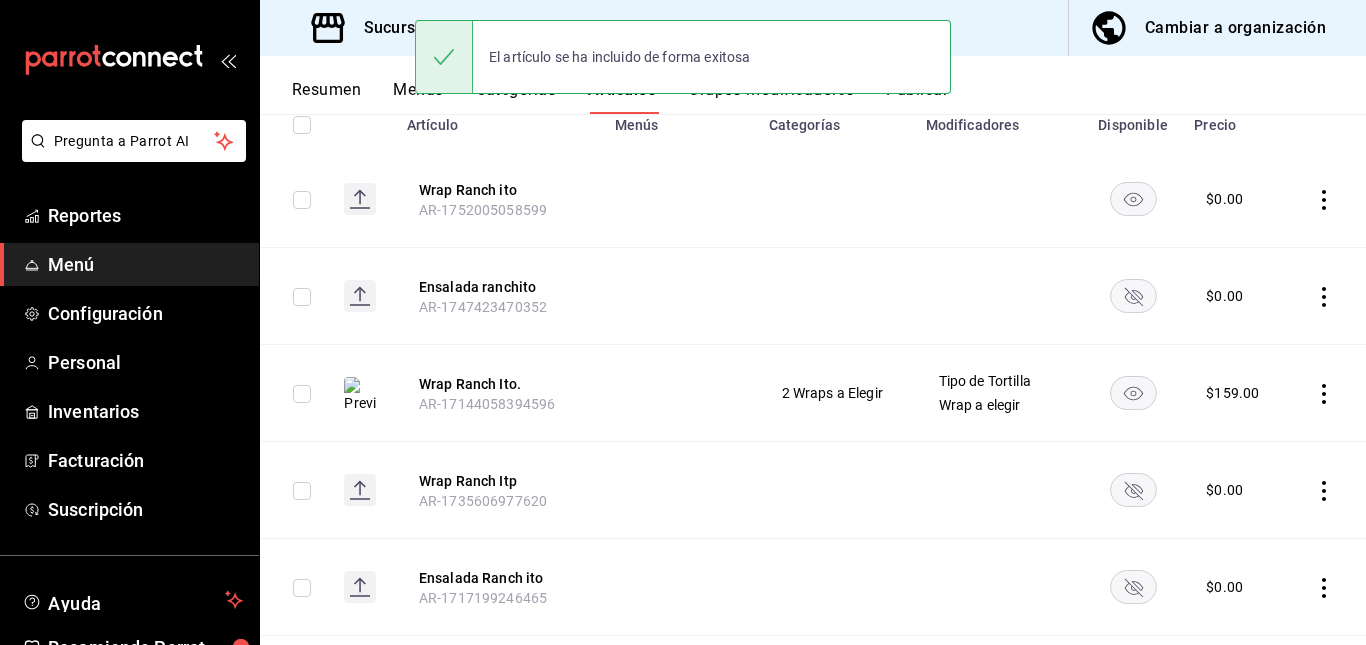 click 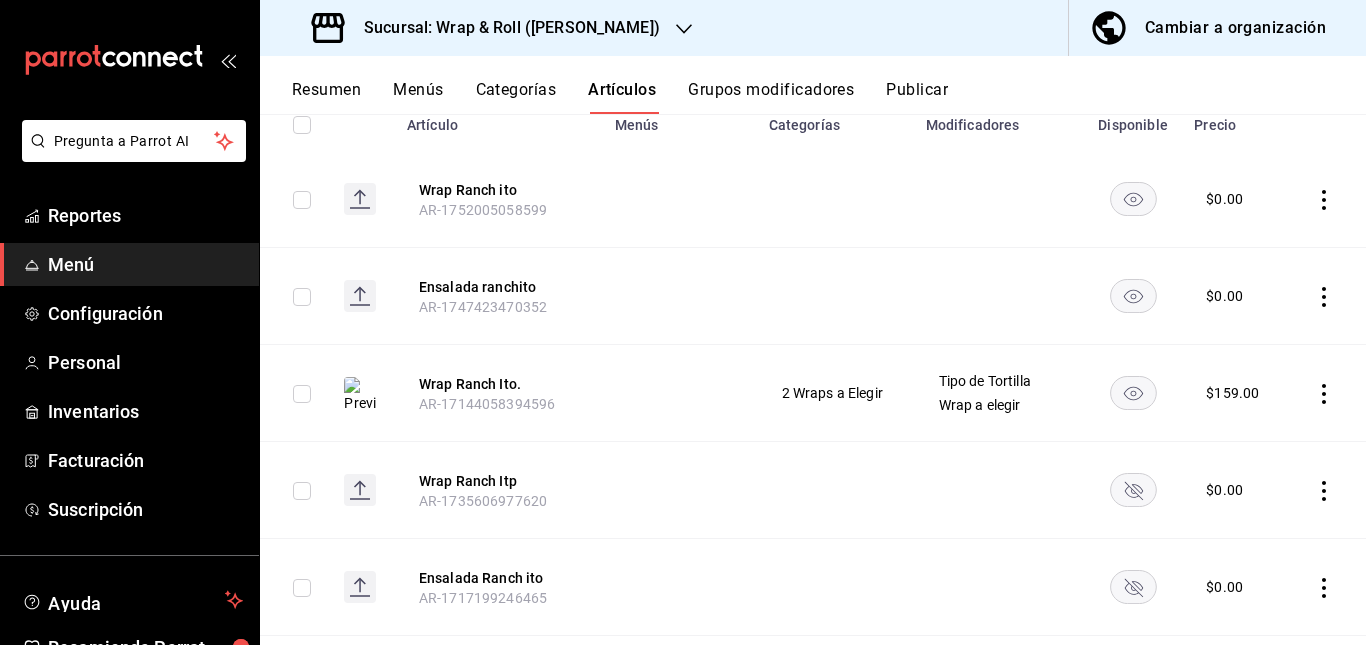 click 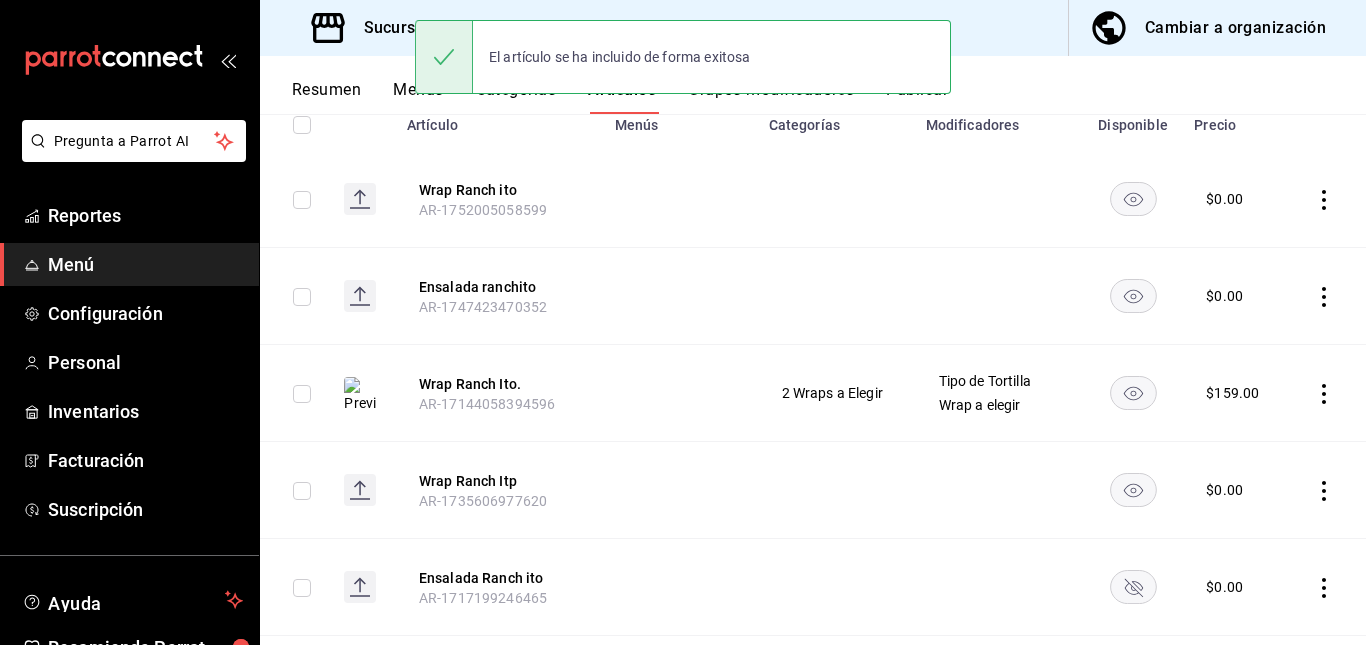 click 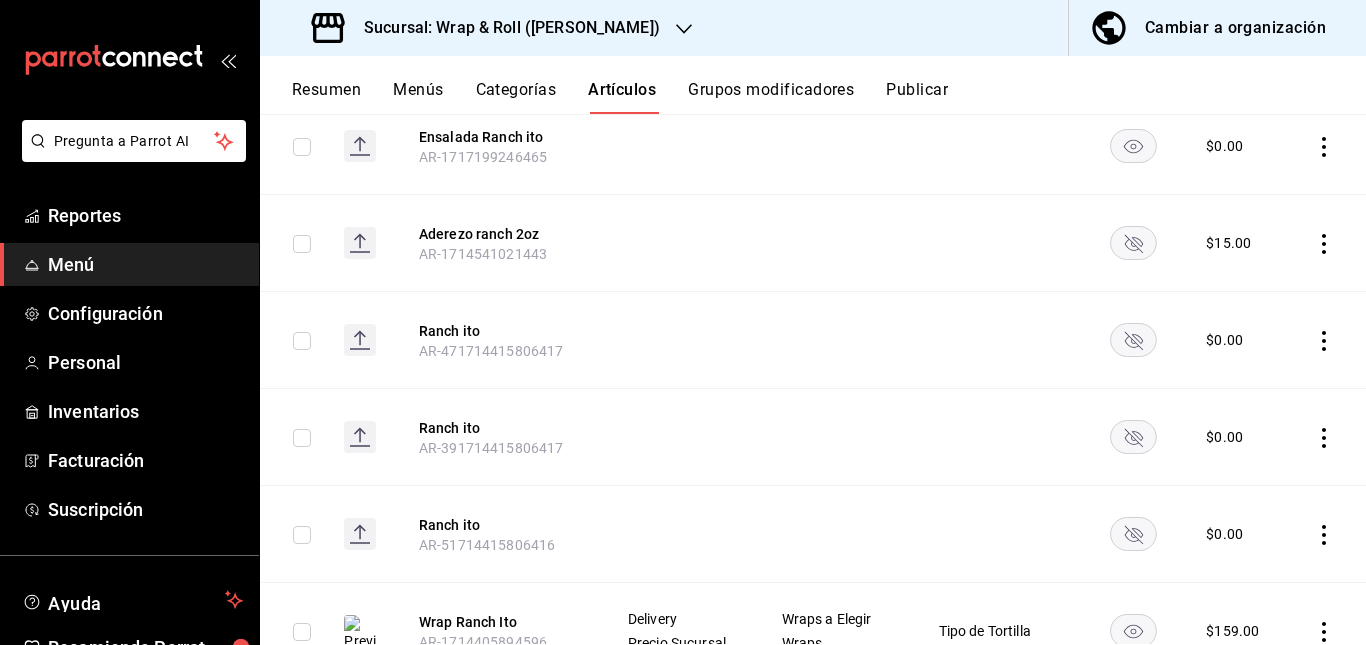 scroll, scrollTop: 688, scrollLeft: 0, axis: vertical 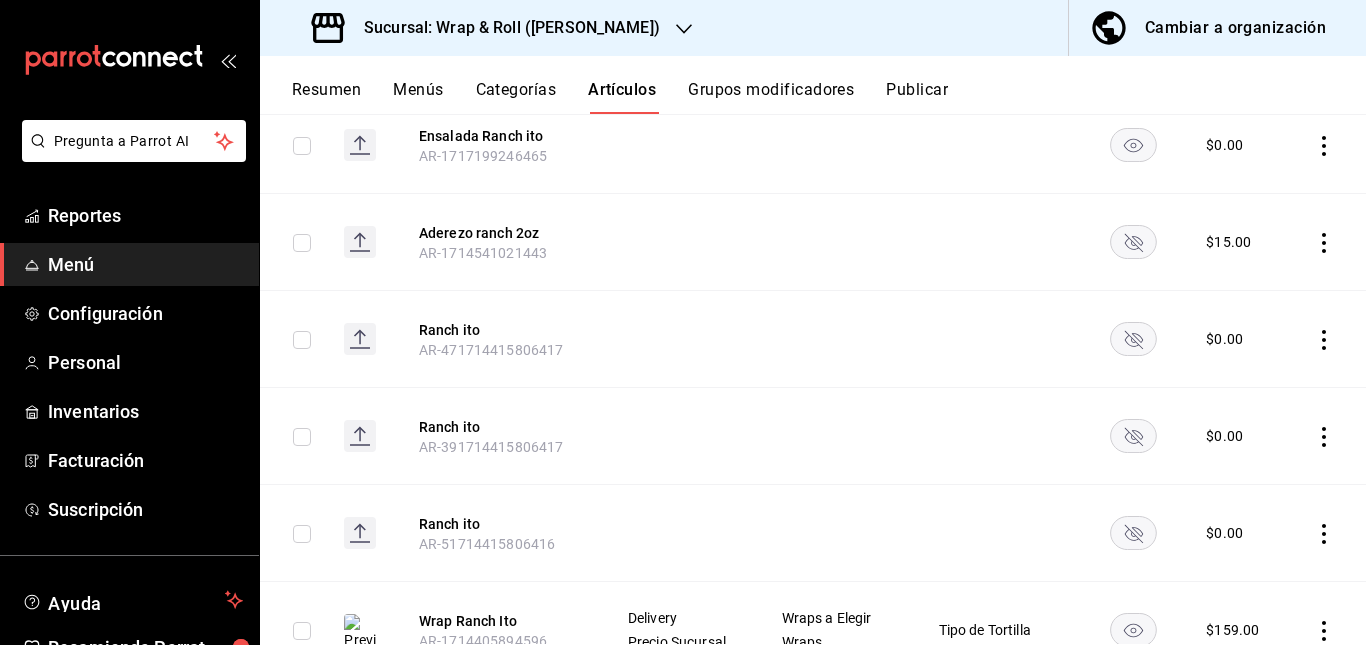 click 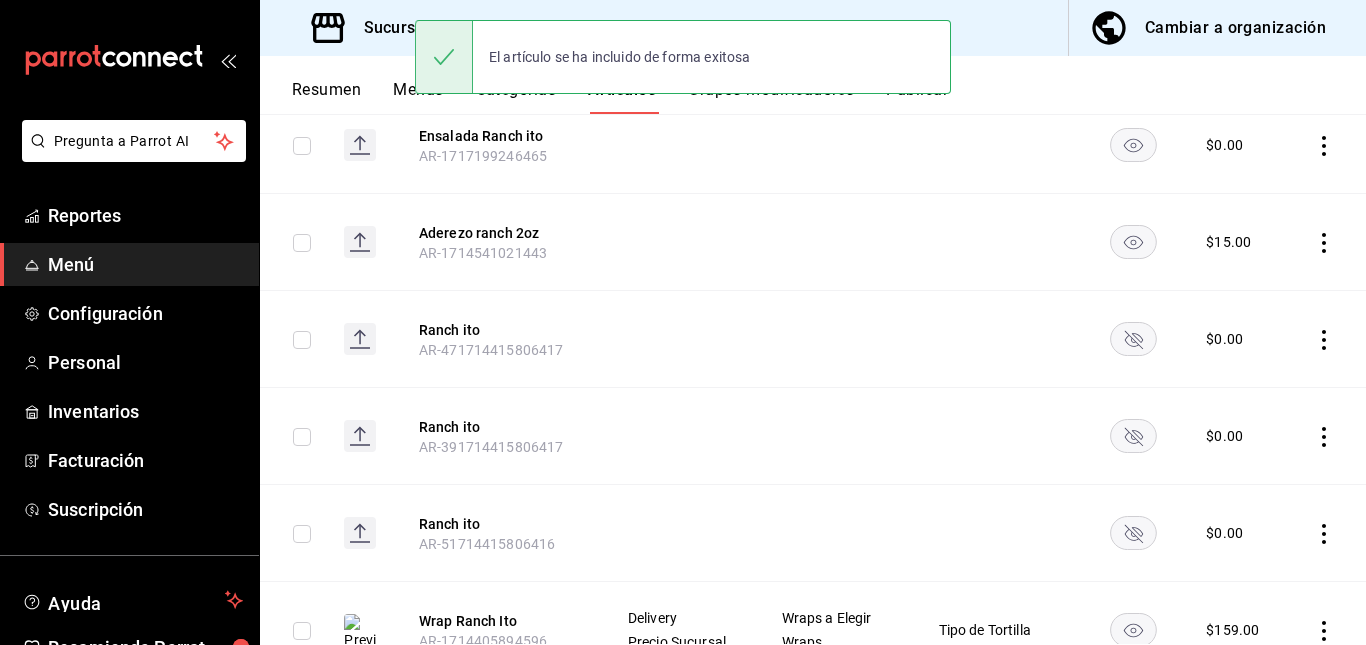 click 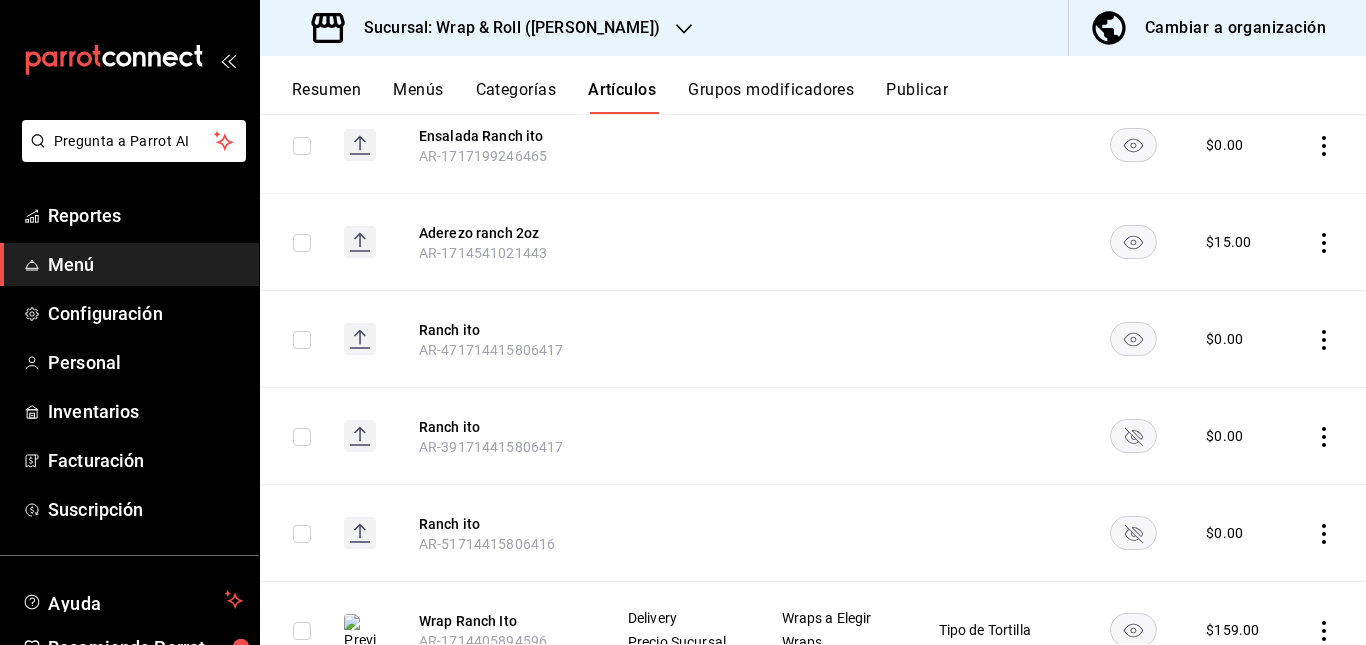 click 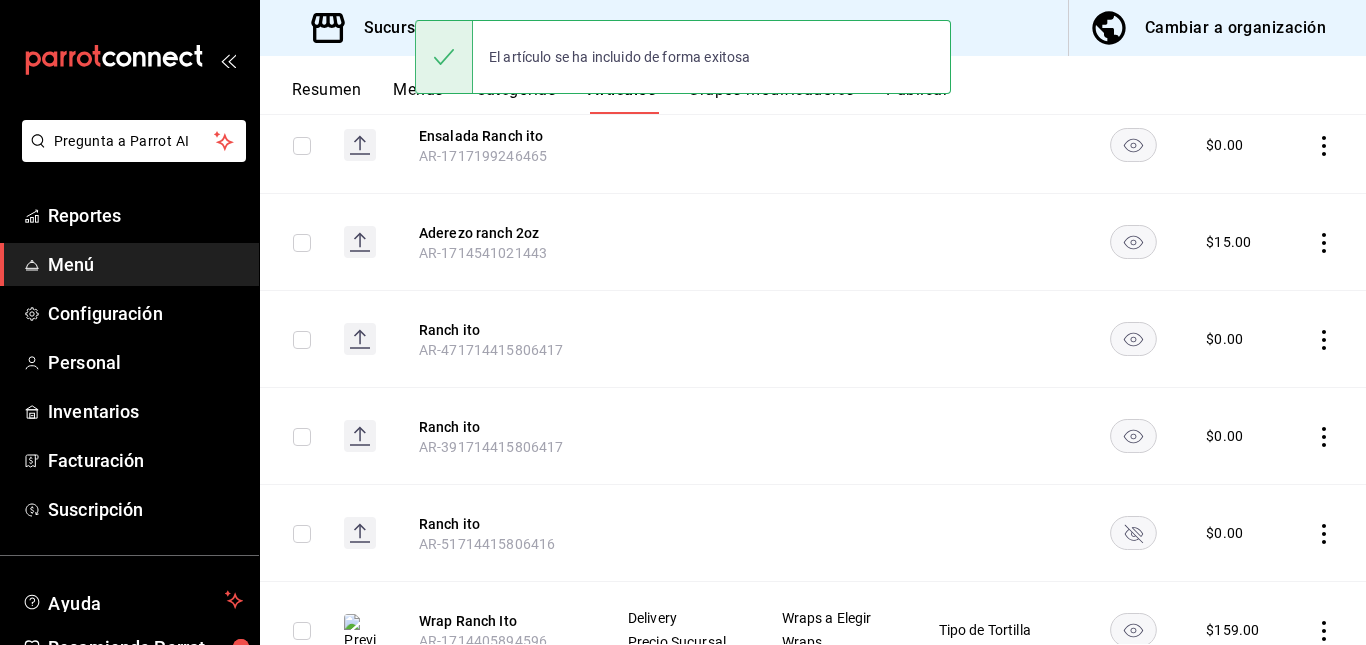click 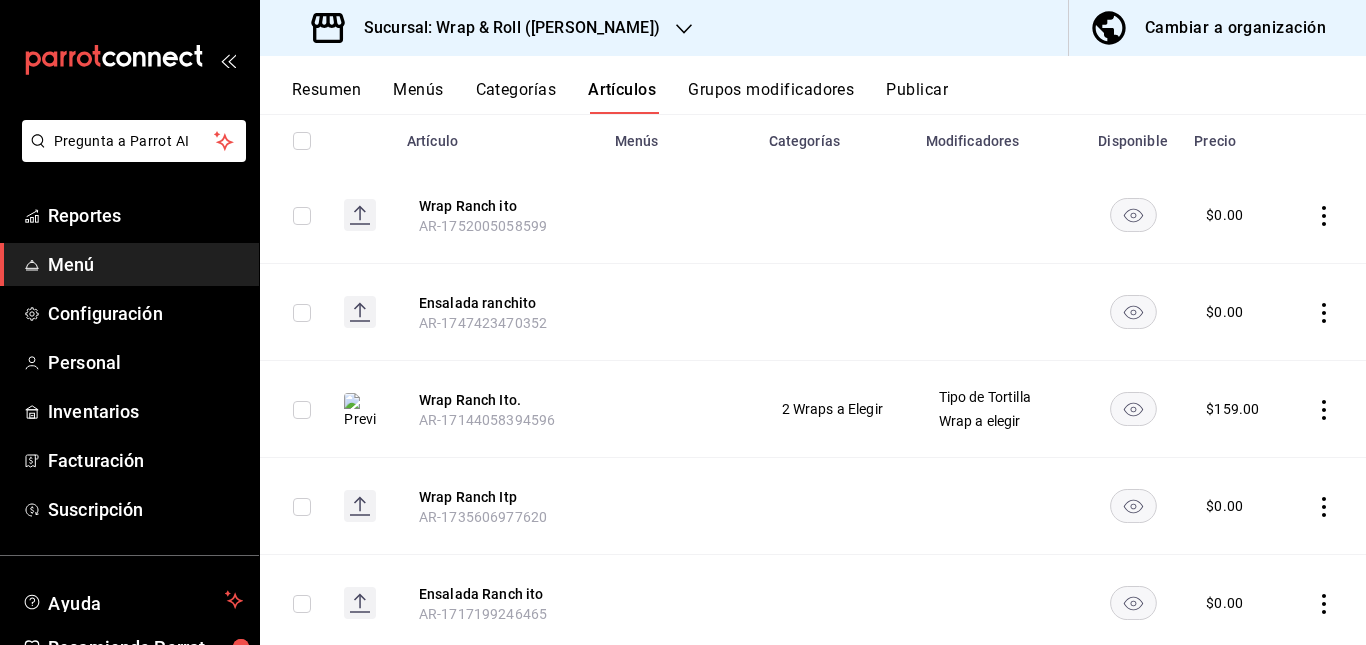 scroll, scrollTop: 0, scrollLeft: 0, axis: both 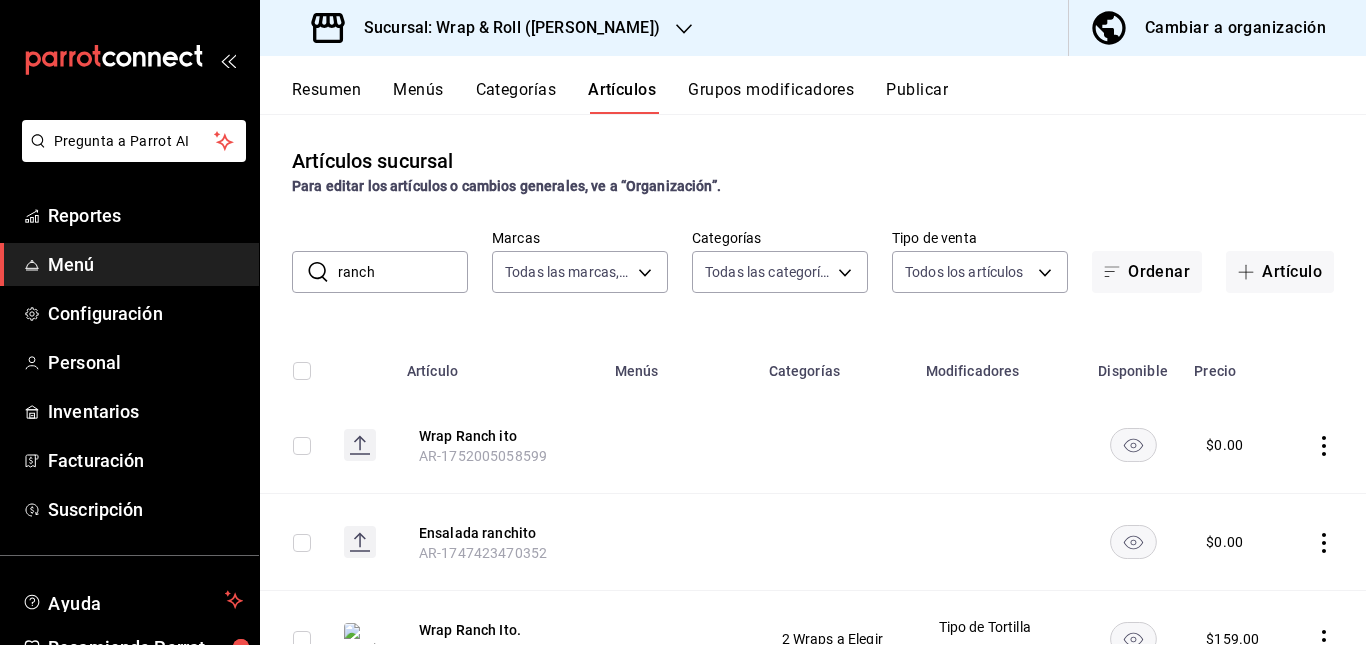 click on "ranch" at bounding box center [403, 272] 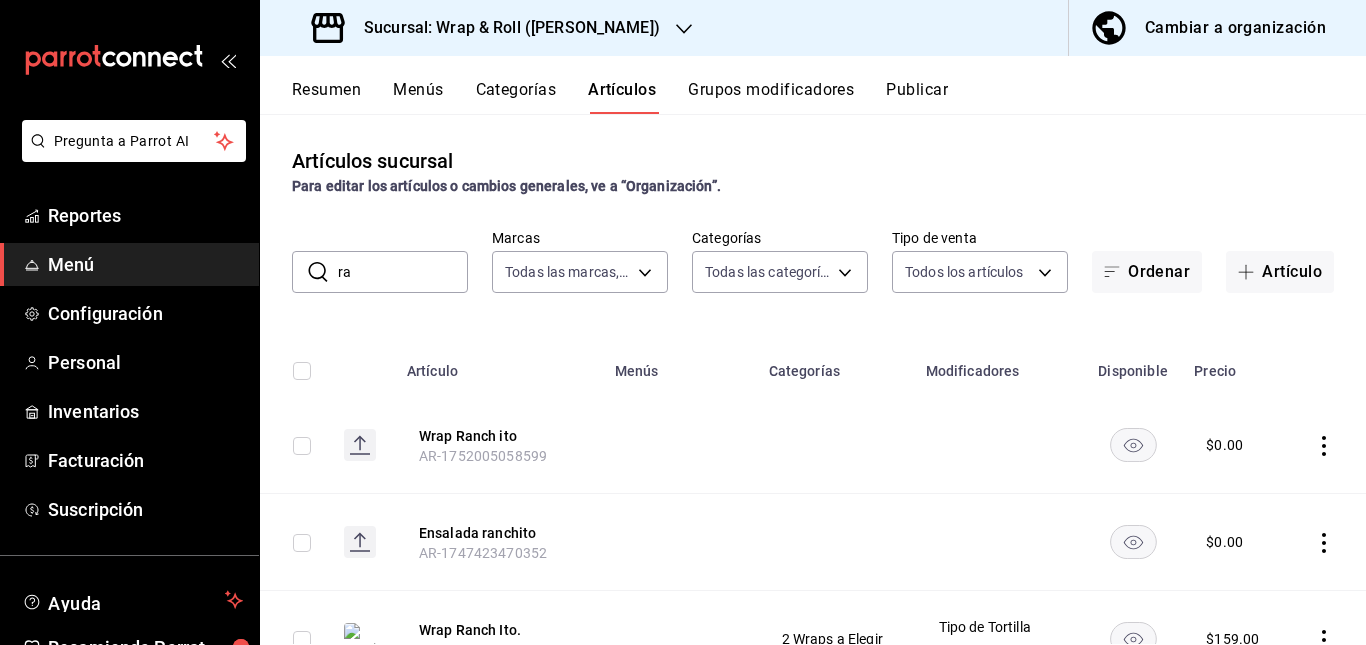 type on "r" 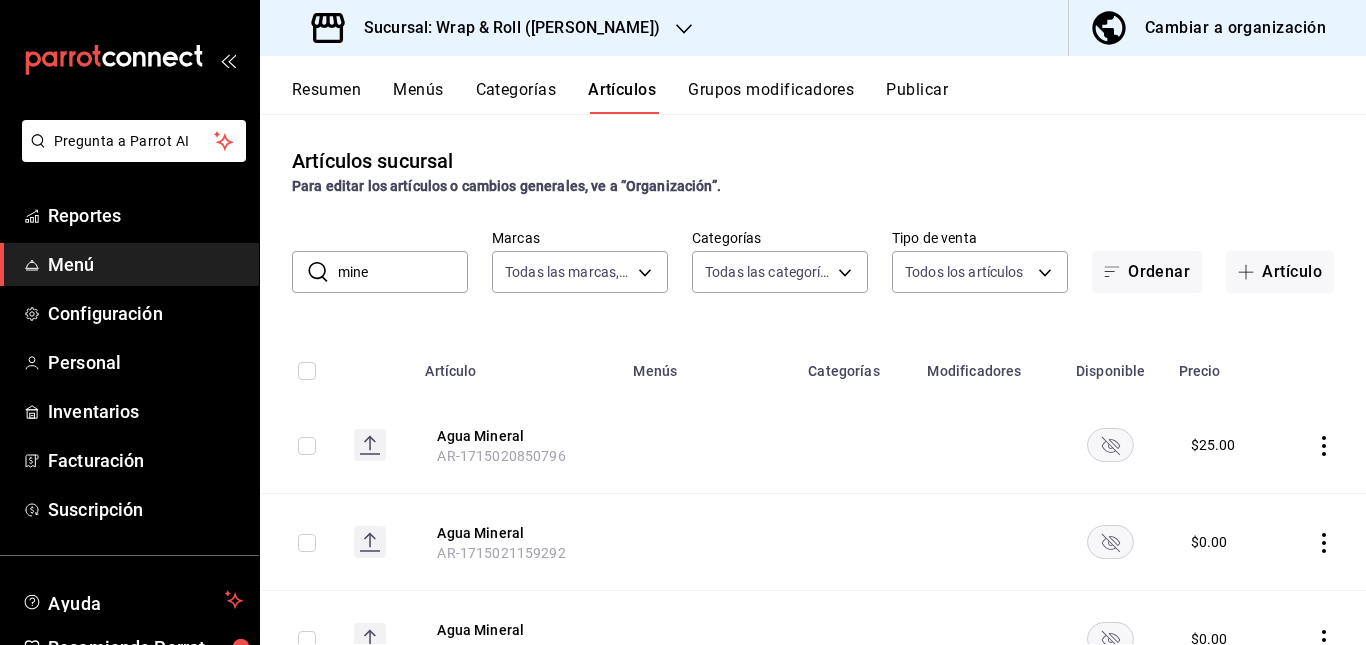 click at bounding box center [708, 445] 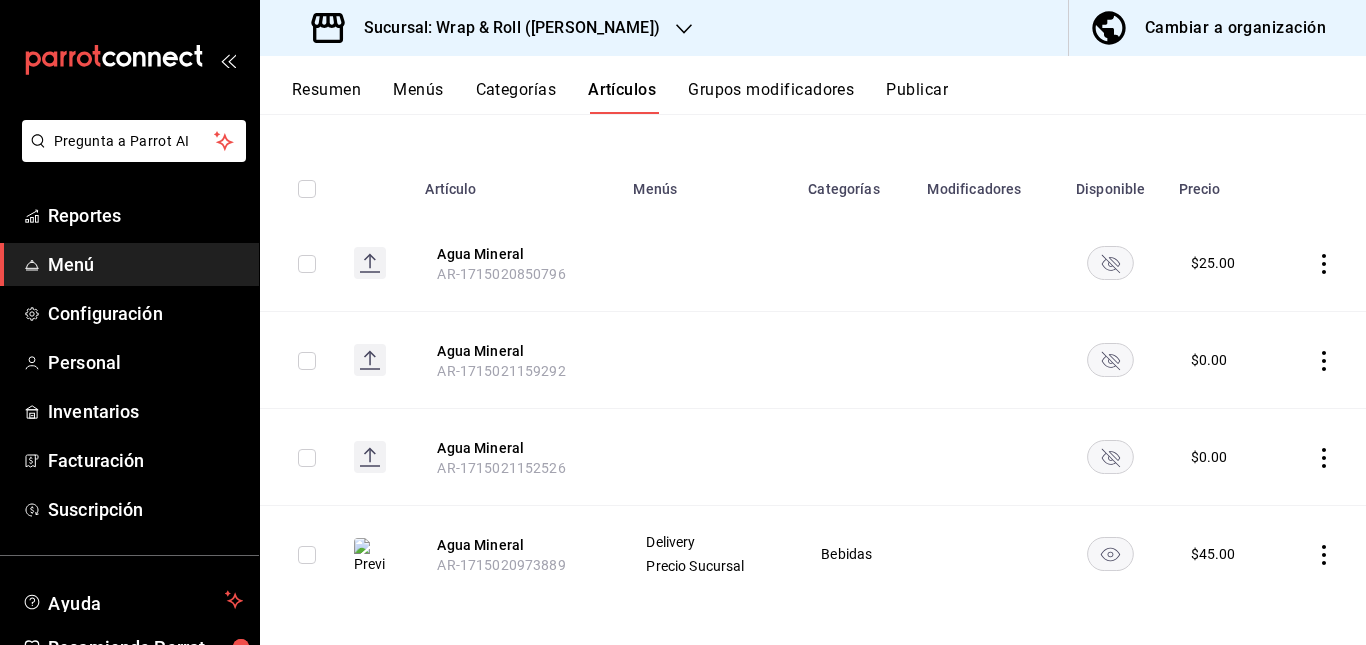 scroll, scrollTop: 188, scrollLeft: 0, axis: vertical 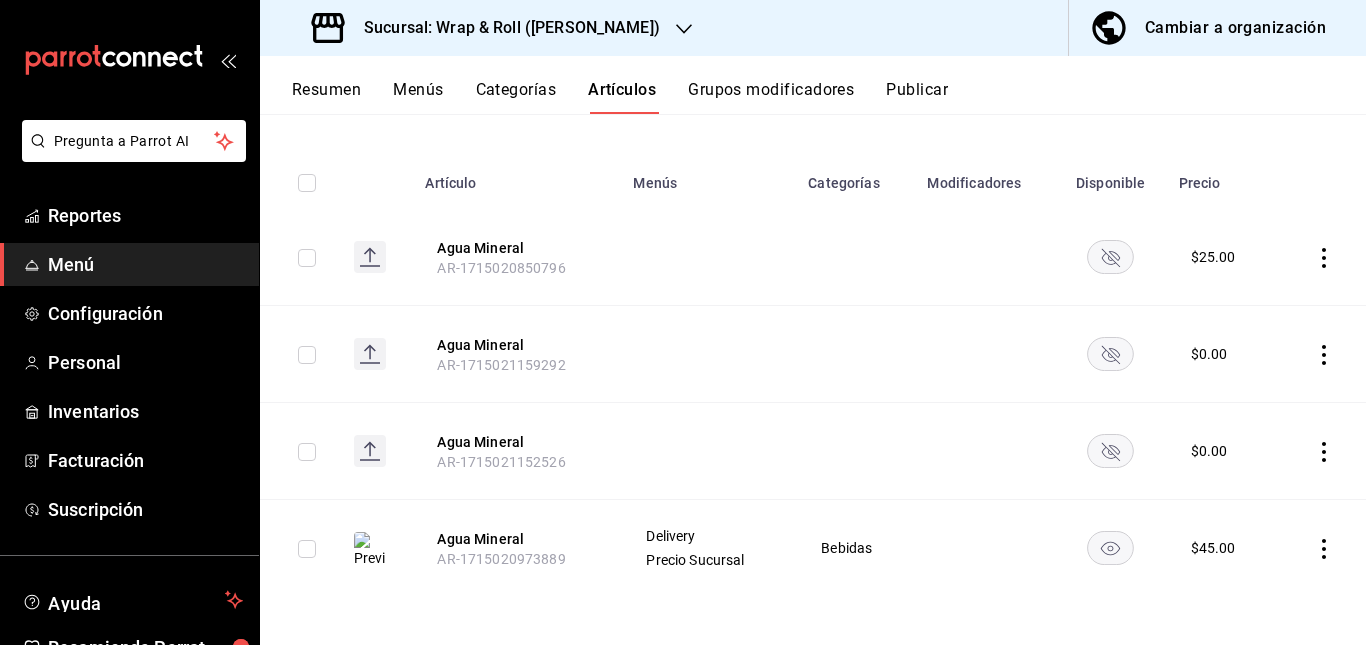 click 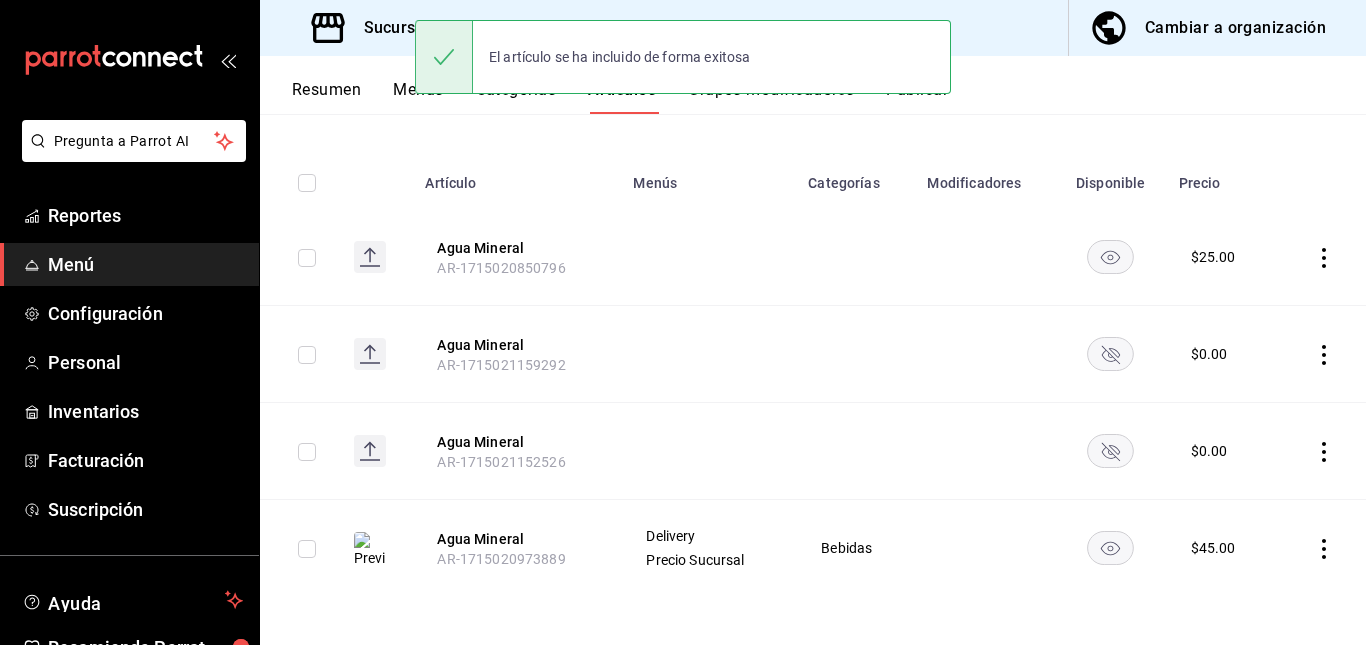 click 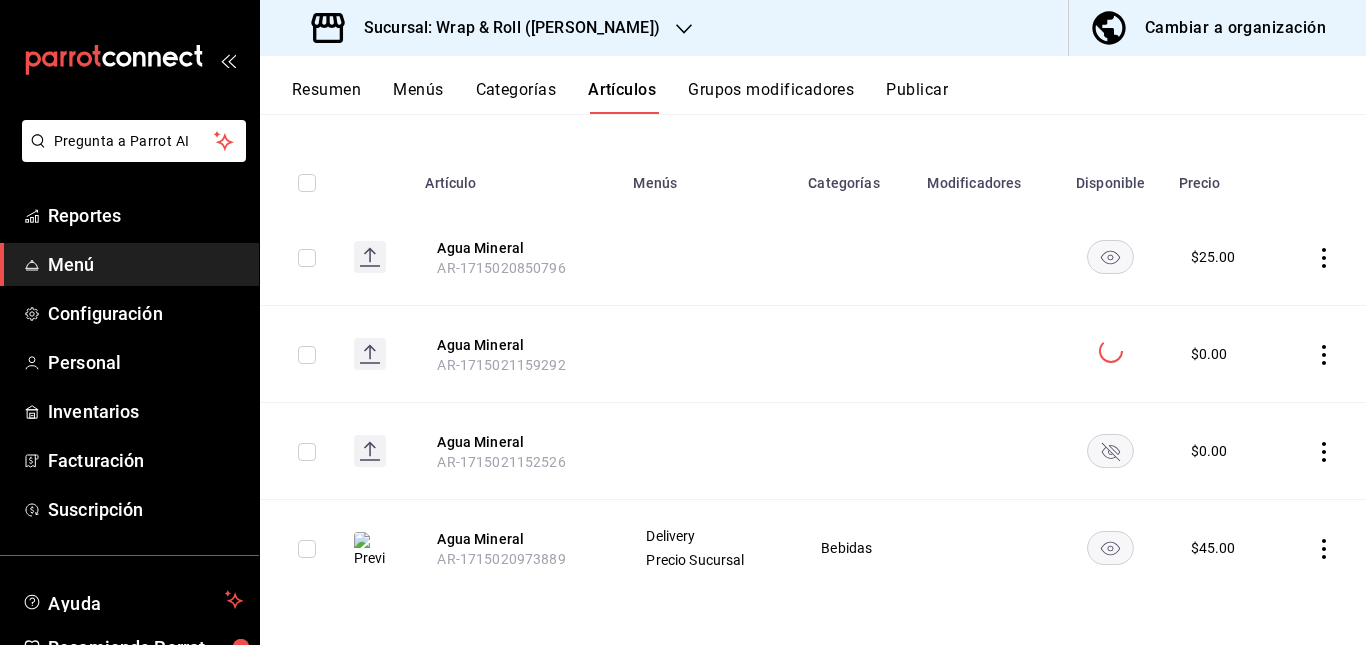 click 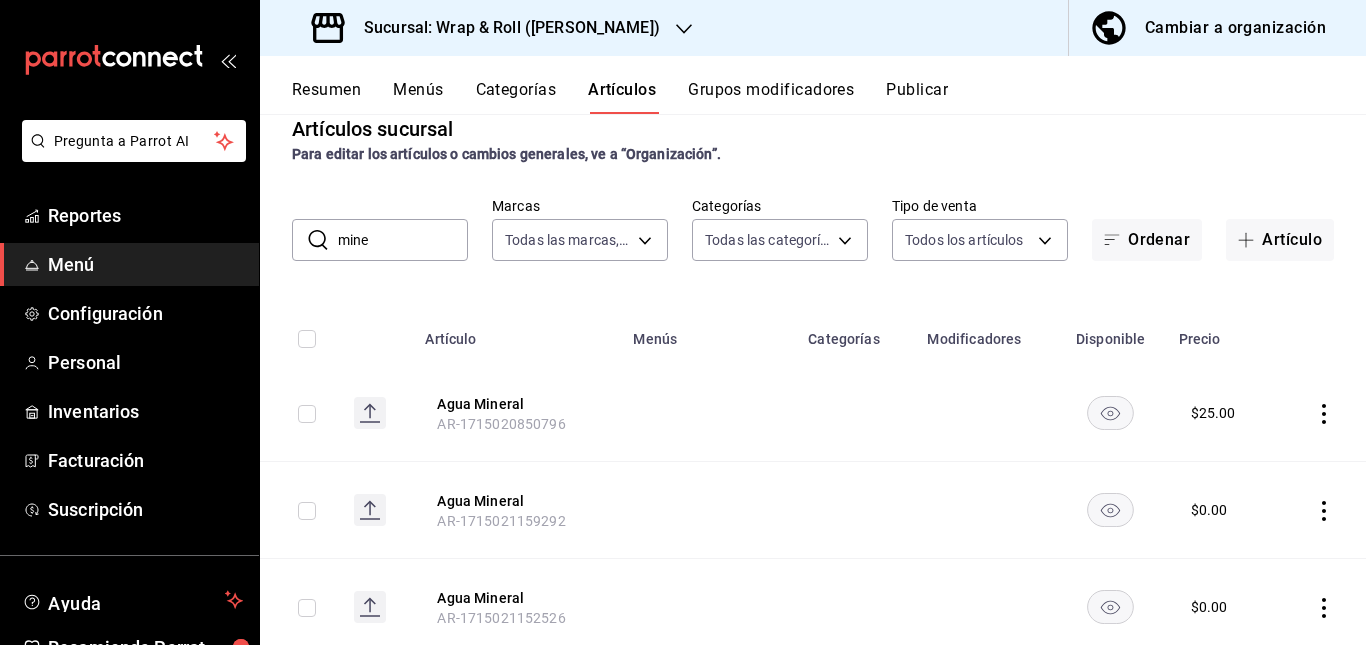 scroll, scrollTop: 0, scrollLeft: 0, axis: both 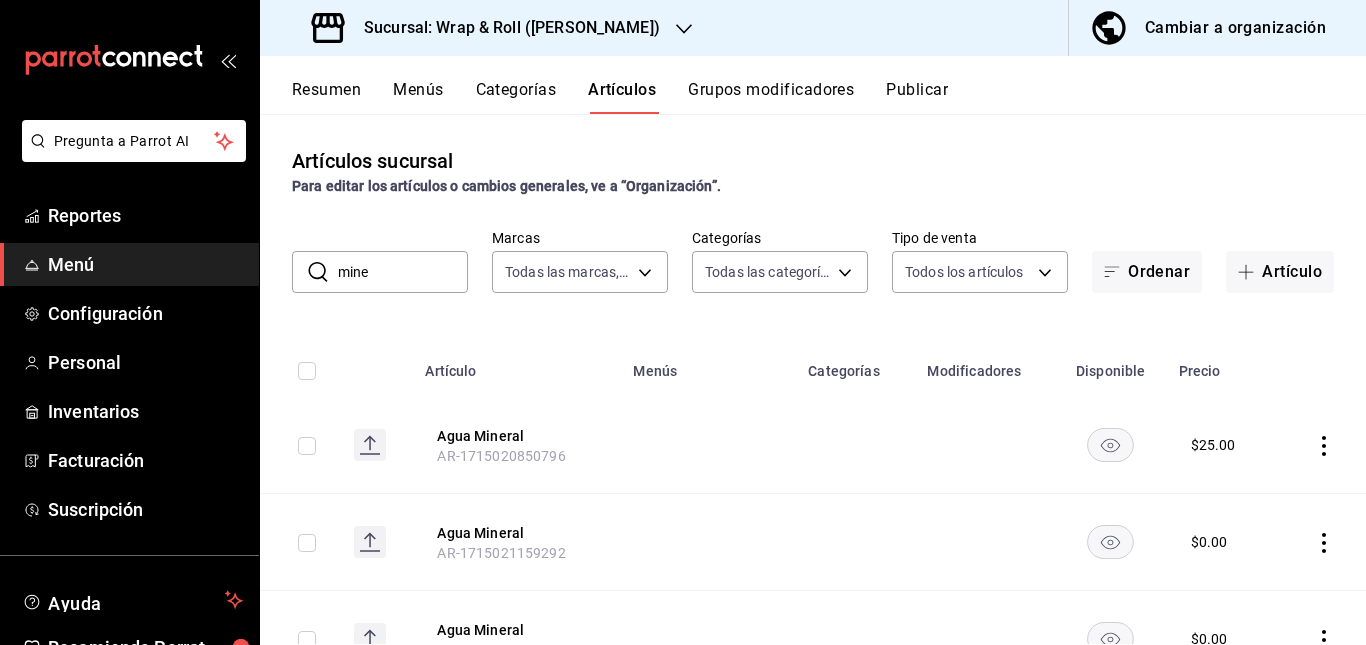 click on "mine" at bounding box center [403, 272] 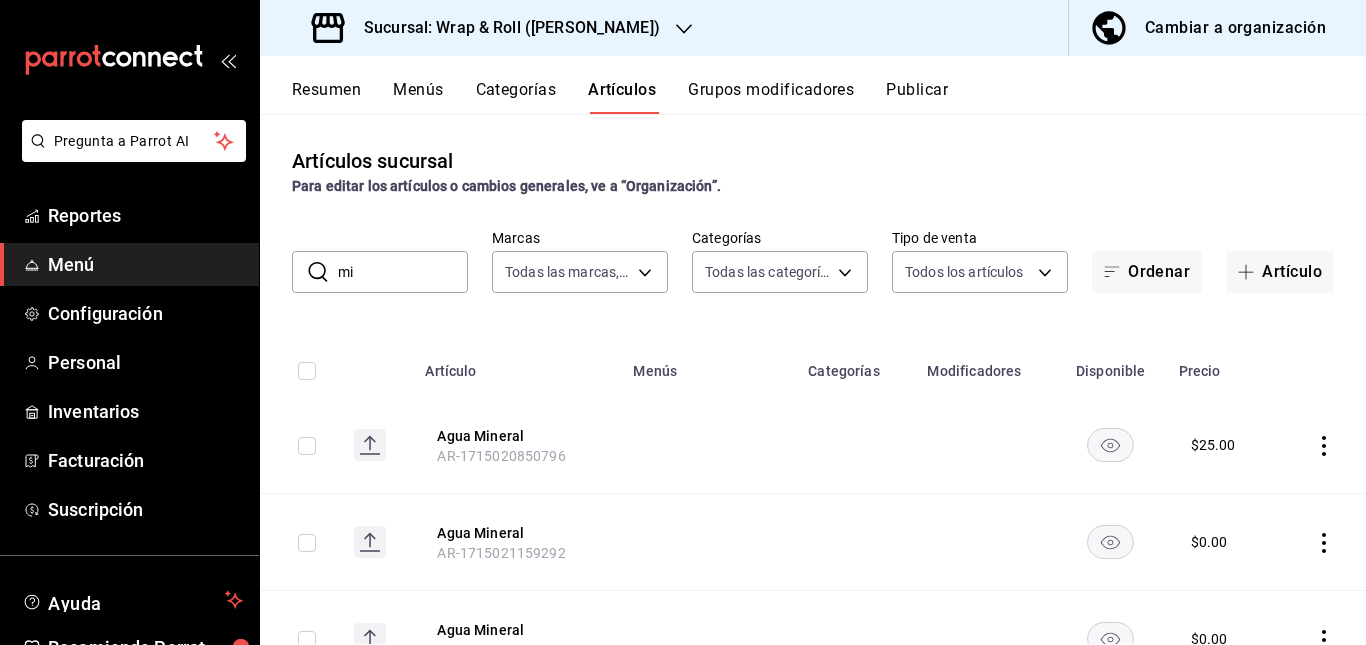 type on "m" 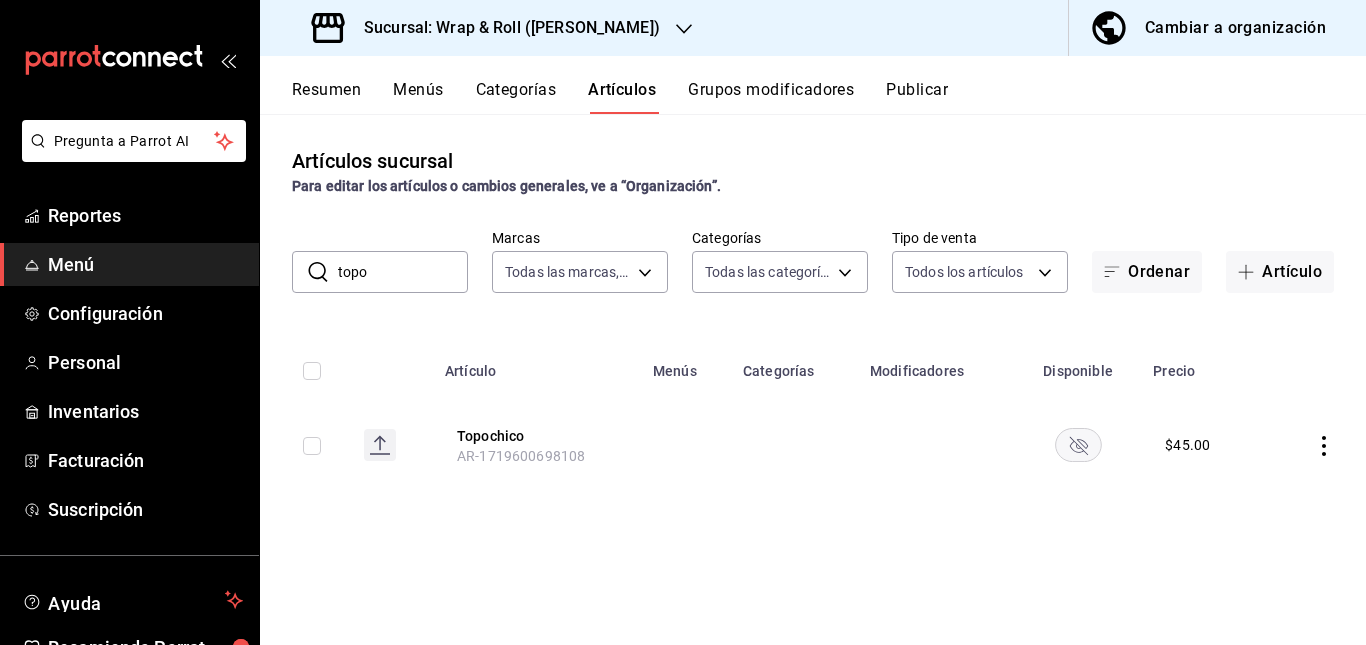 click at bounding box center (686, 445) 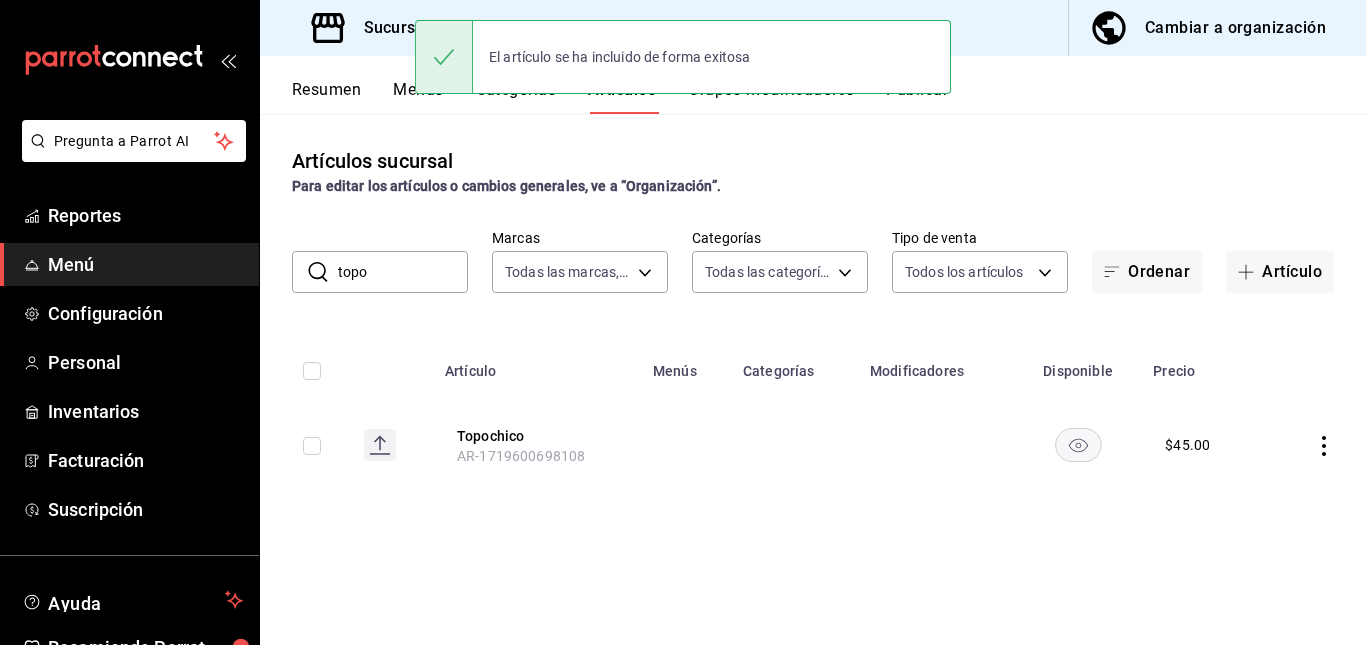 click on "topo" at bounding box center [403, 272] 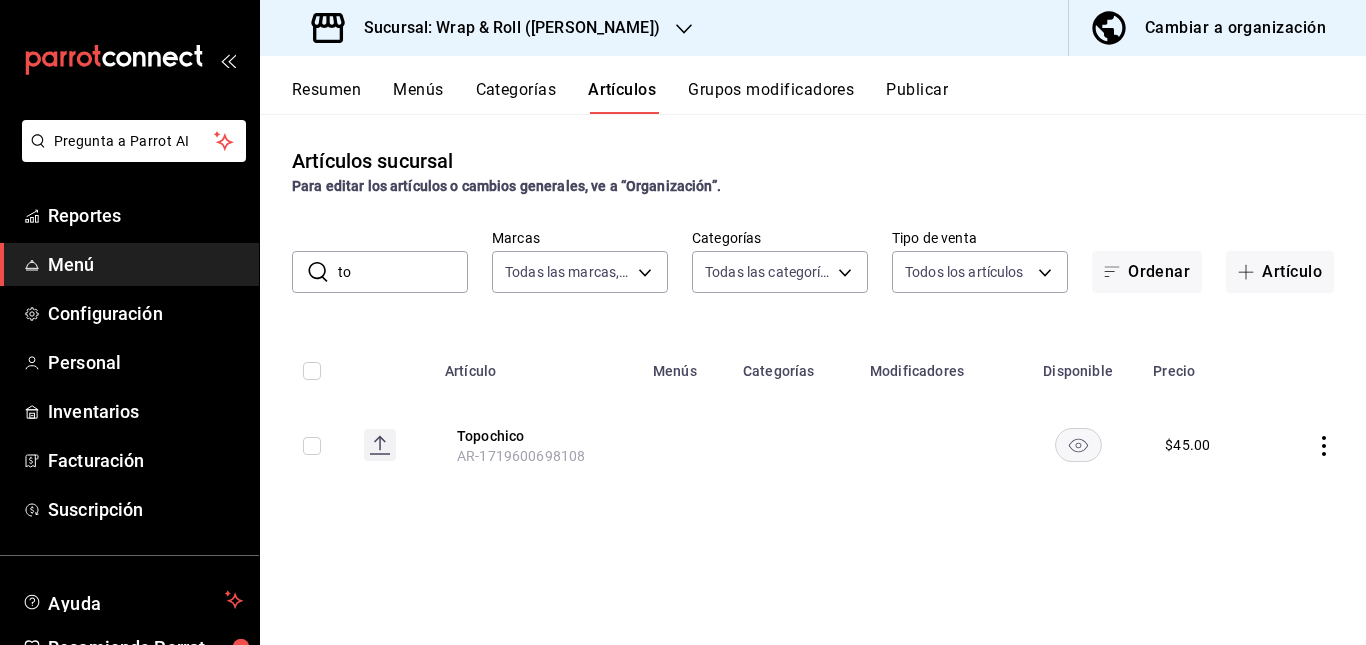type on "t" 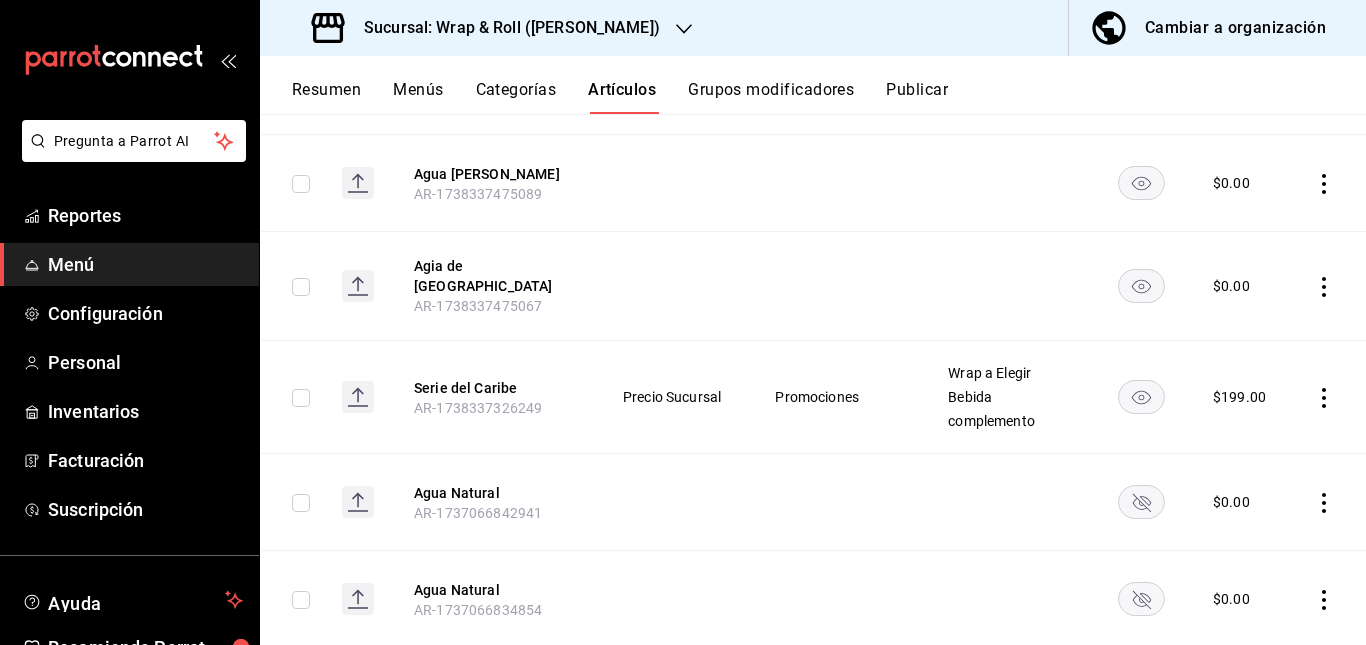 scroll, scrollTop: 5608, scrollLeft: 0, axis: vertical 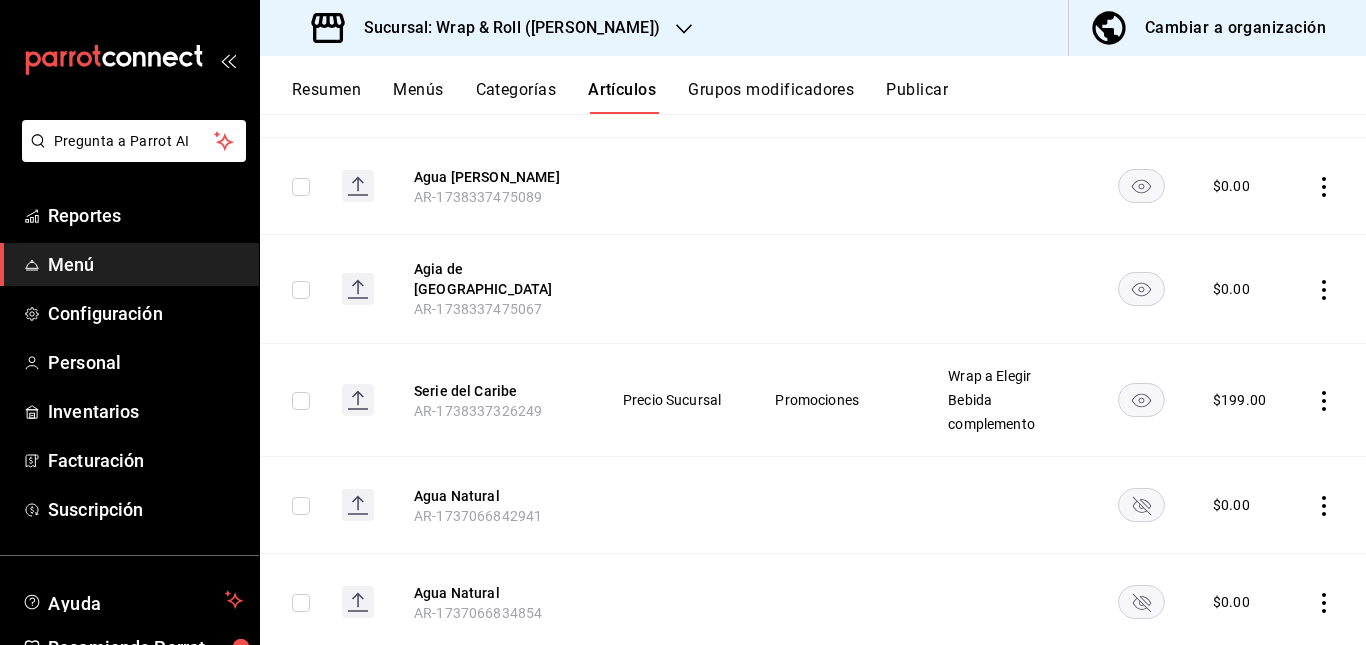 type 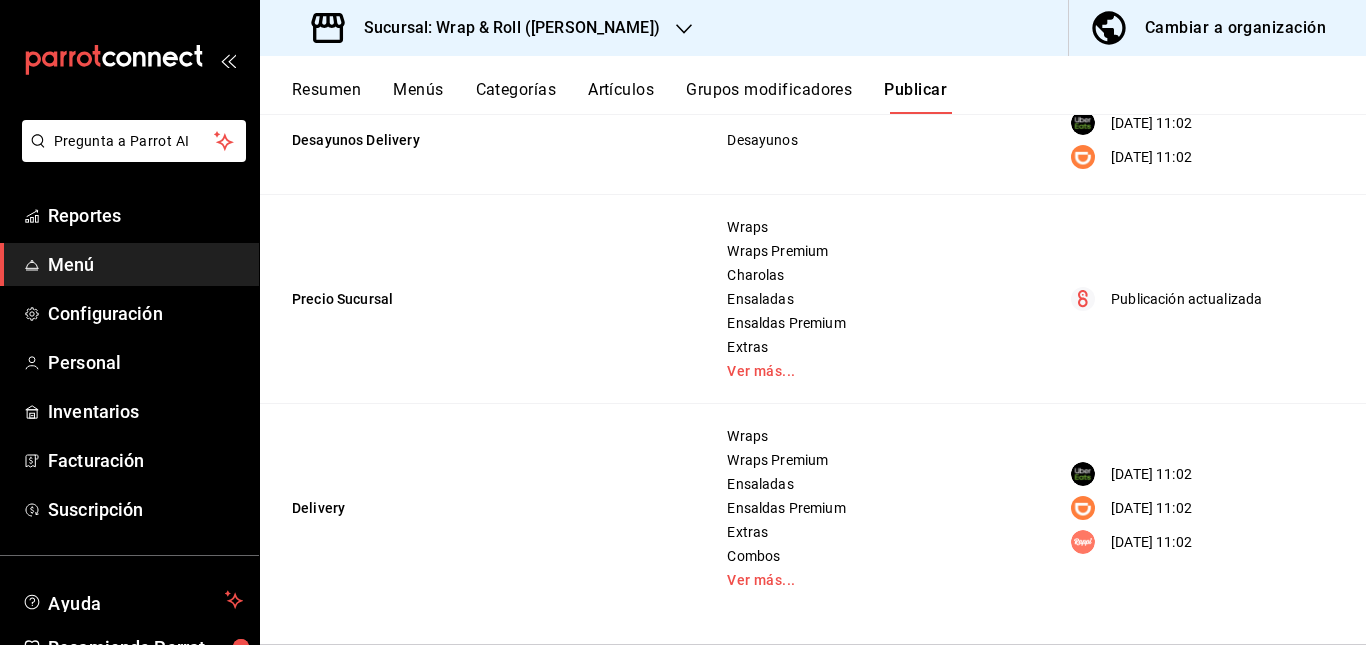scroll, scrollTop: 0, scrollLeft: 0, axis: both 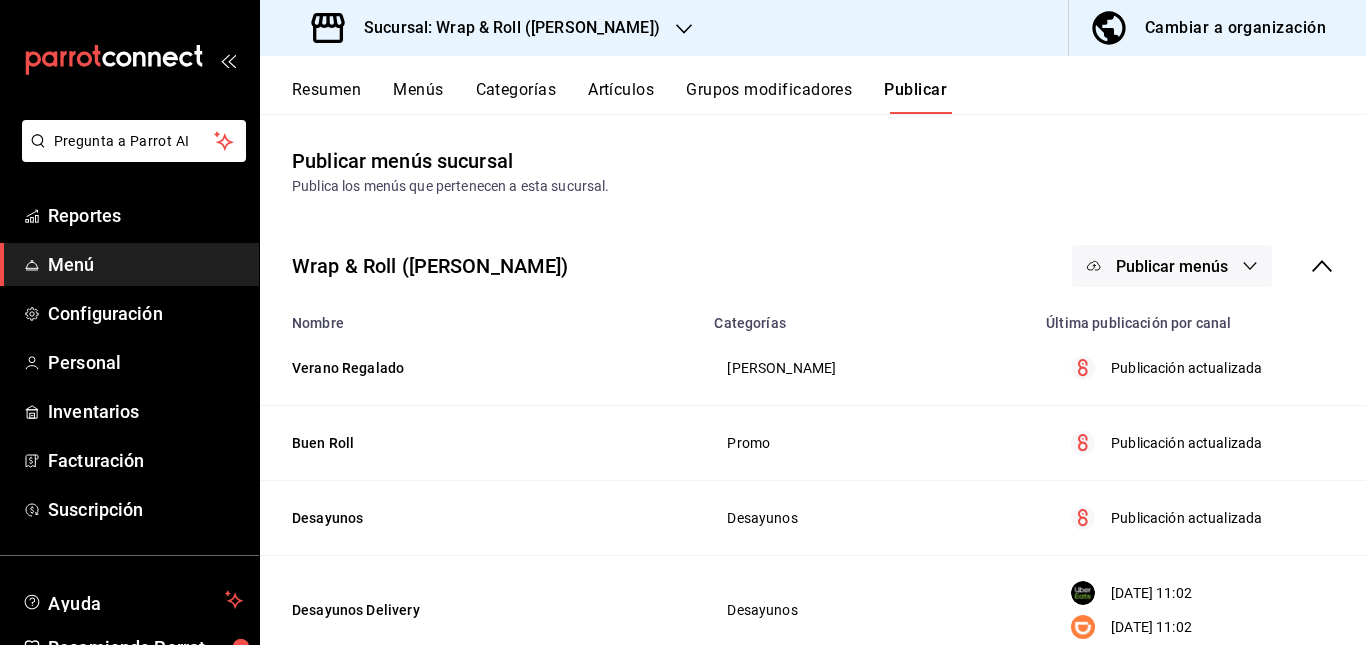 click on "Wrap & Roll ([PERSON_NAME]) Publicar menús" at bounding box center [813, 266] 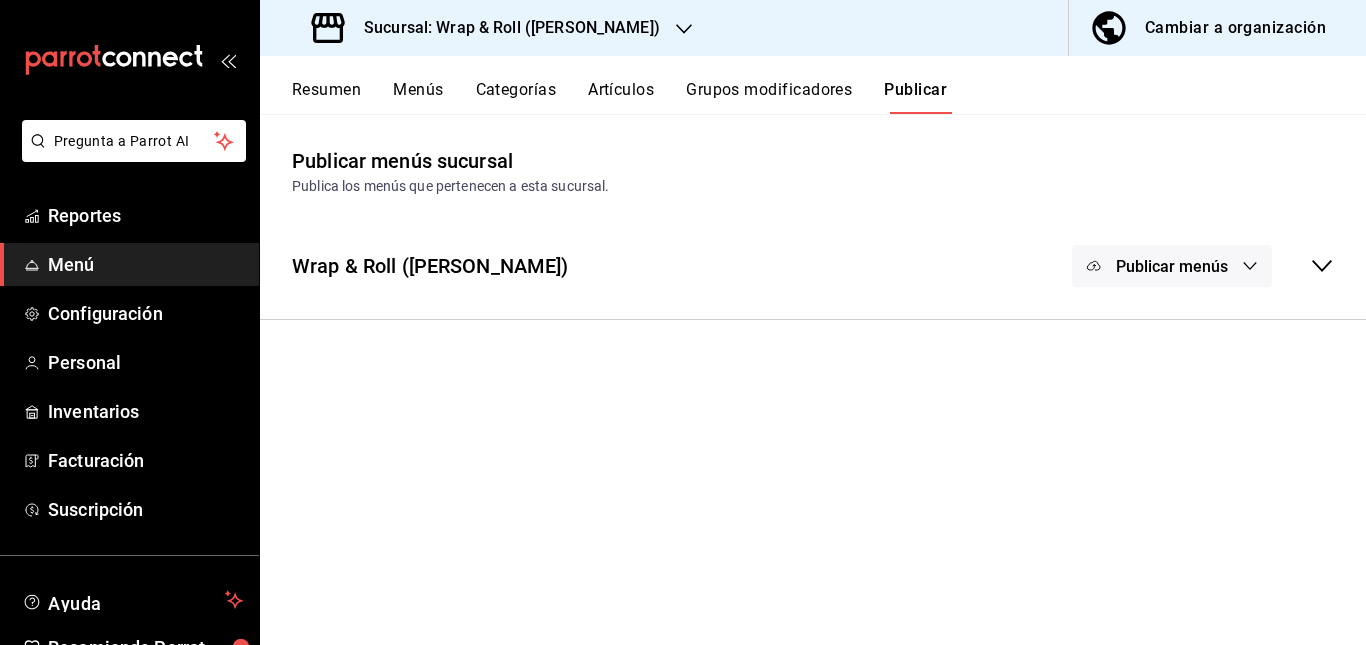 click on "Wrap & Roll ([PERSON_NAME]) Publicar menús" at bounding box center [813, 266] 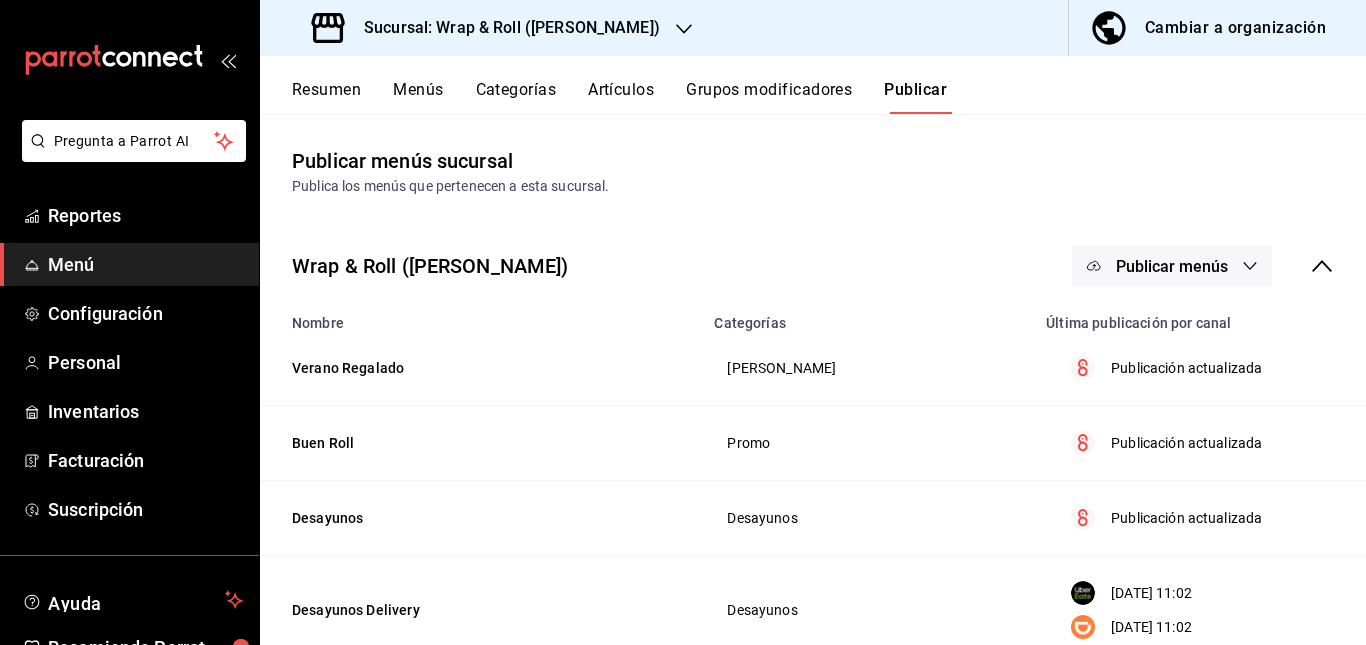 click on "Publicar menús" at bounding box center (1172, 266) 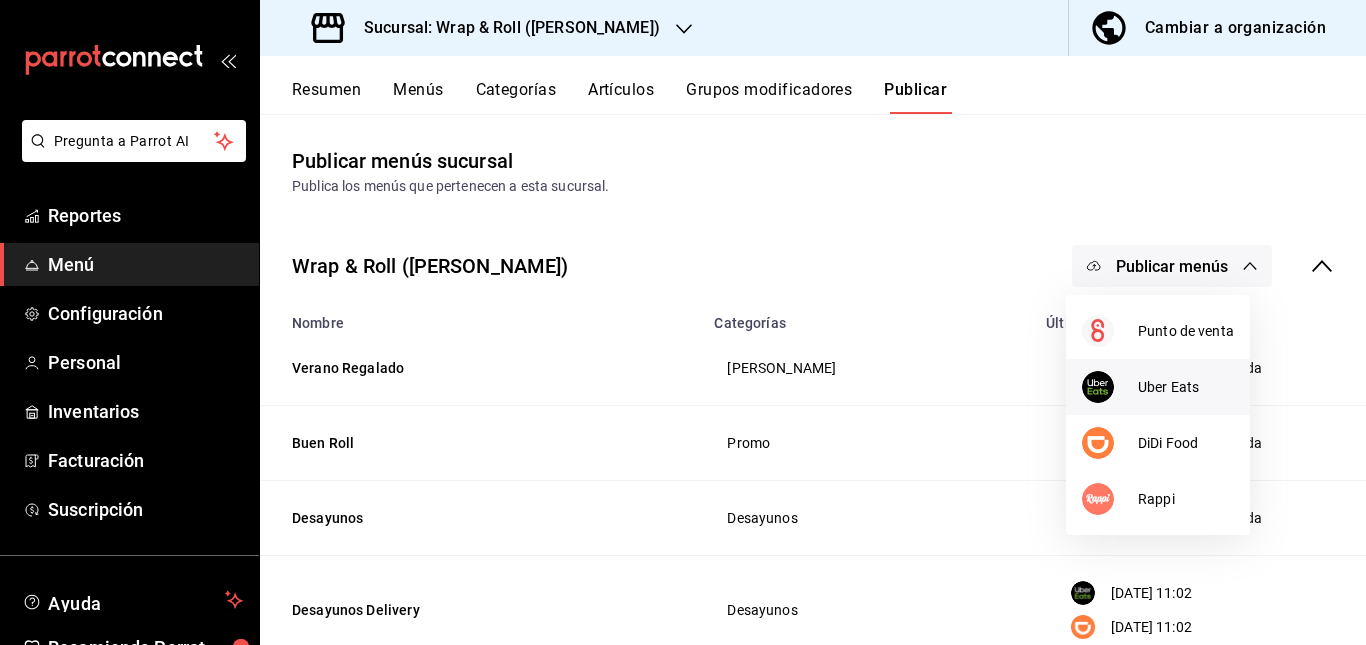 click on "Uber Eats" at bounding box center [1158, 387] 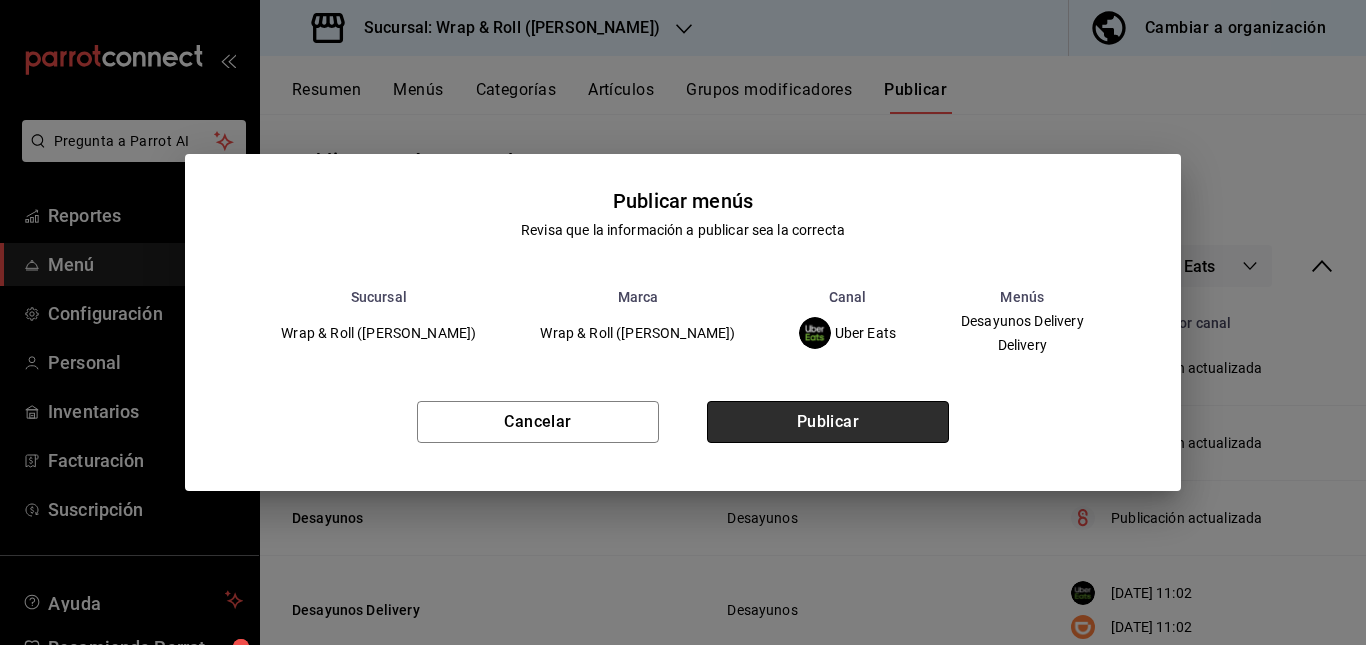 click on "Publicar" at bounding box center (828, 422) 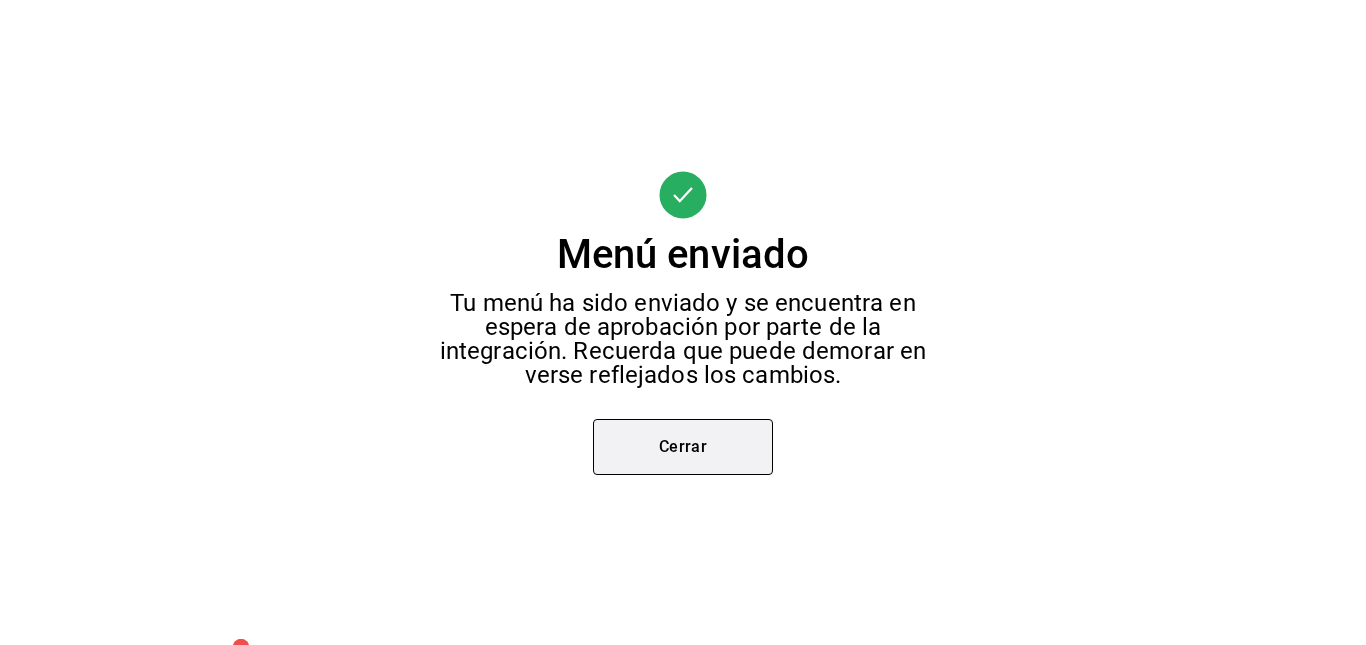 click on "Cerrar" at bounding box center [683, 447] 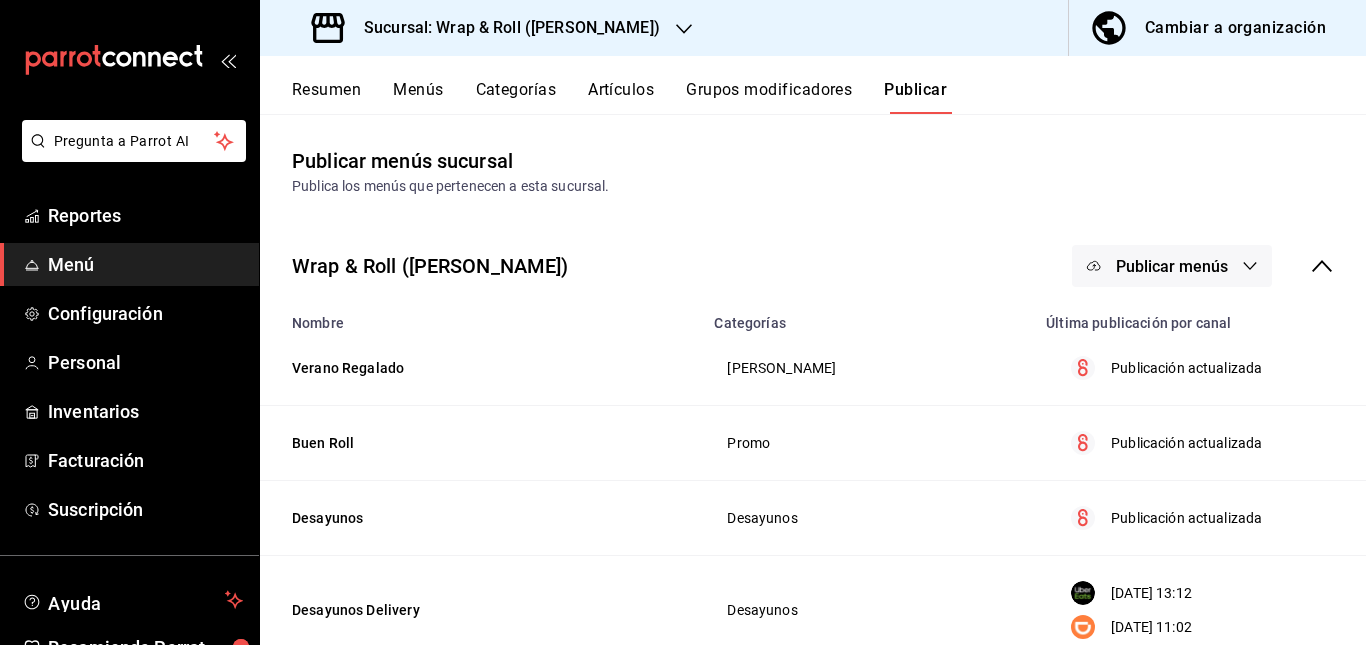 click on "Publicar menús" at bounding box center [1172, 266] 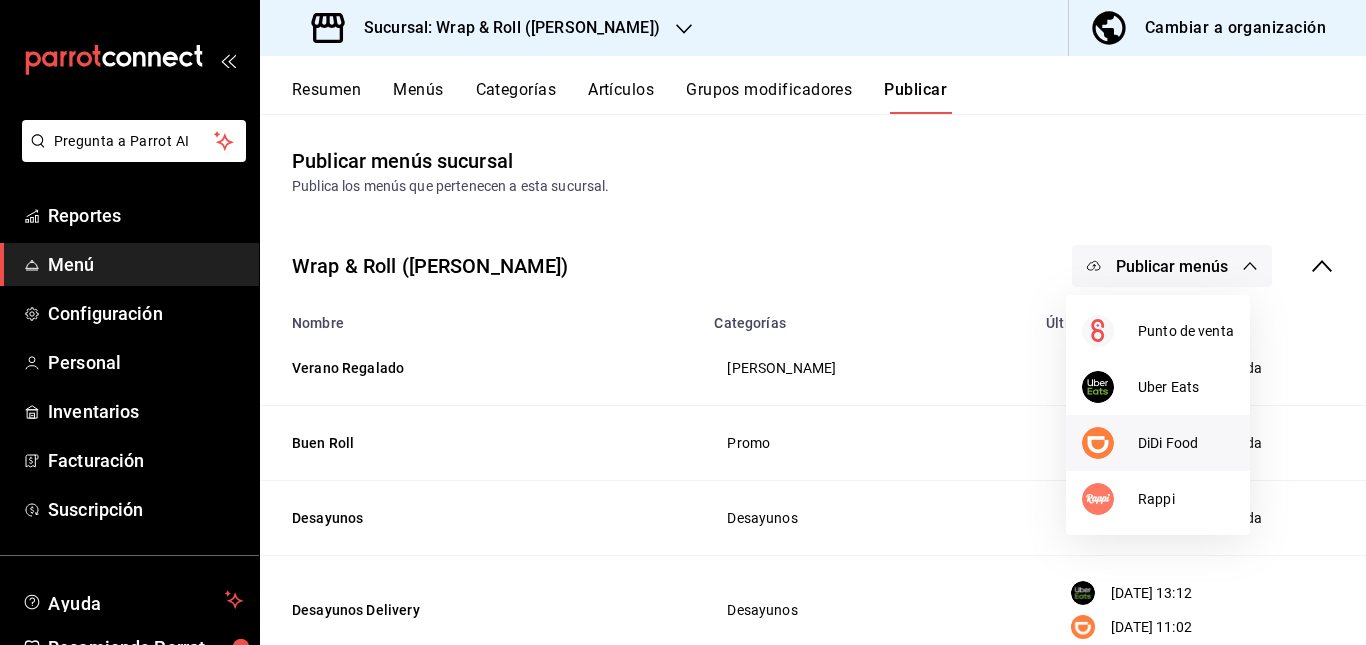 click on "DiDi Food" at bounding box center (1186, 443) 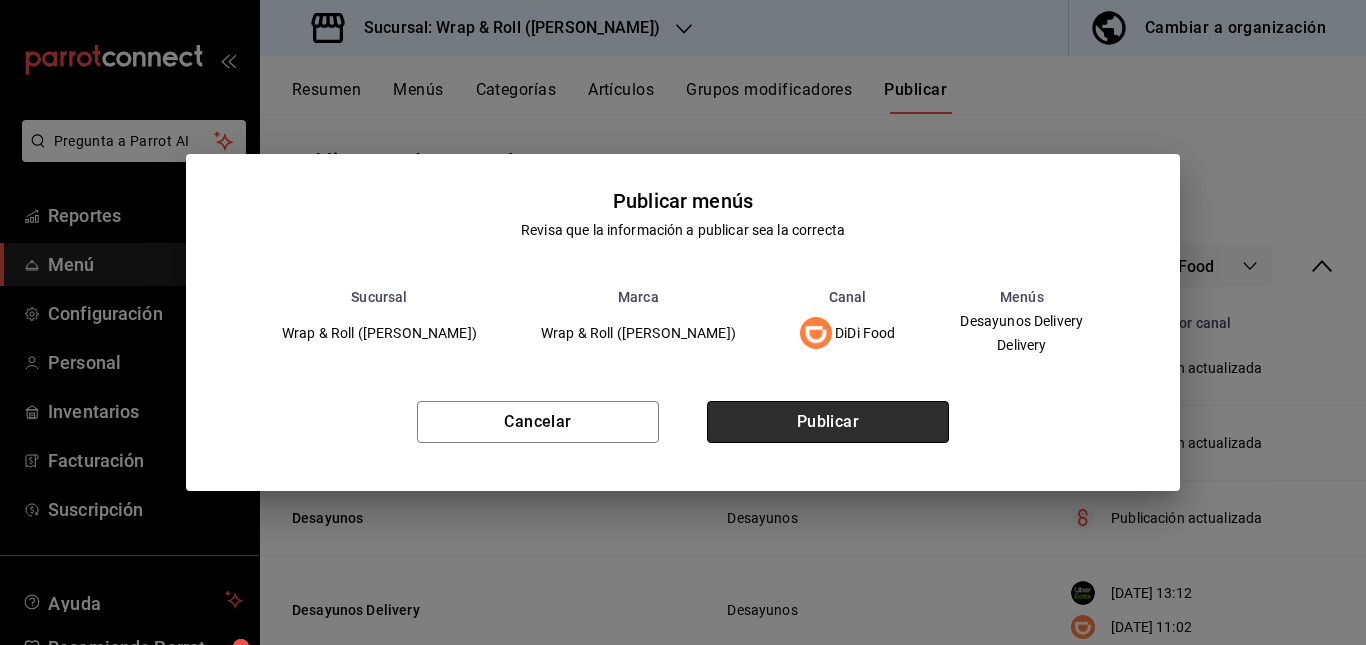 click on "Publicar" at bounding box center [828, 422] 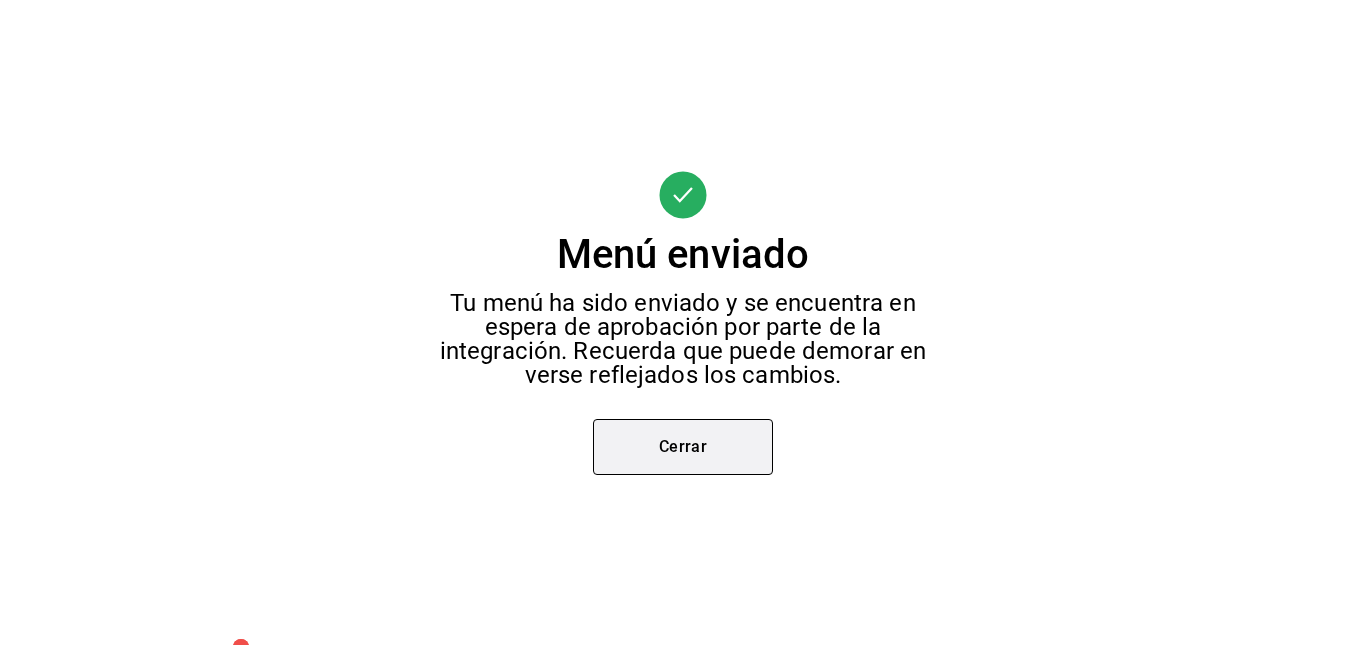 click on "Cerrar" at bounding box center [683, 447] 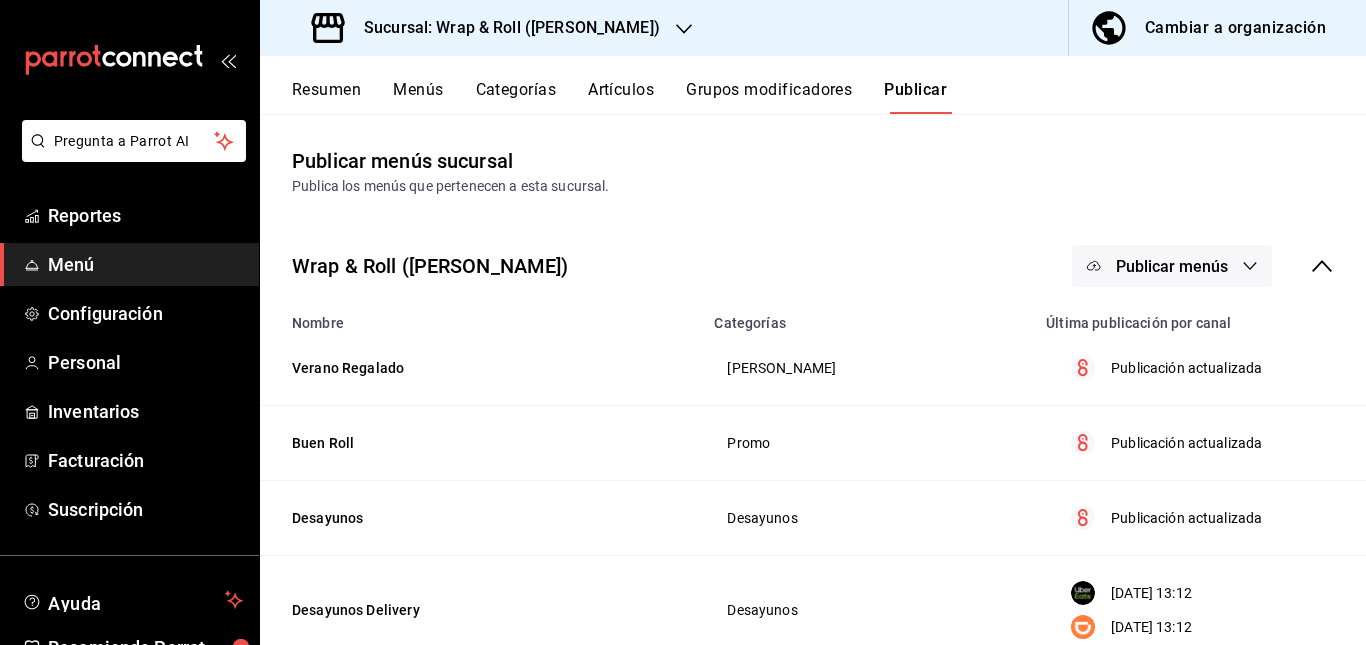 click on "Publicar menús" at bounding box center [1172, 266] 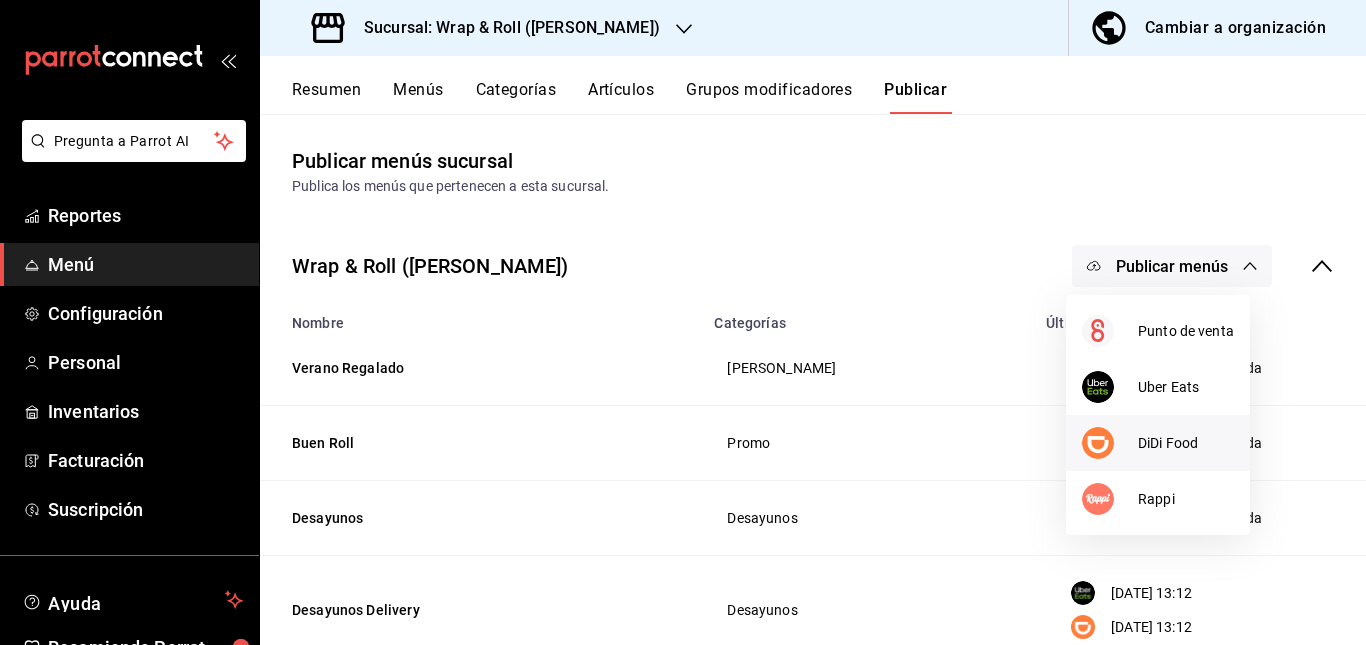 click on "DiDi Food" at bounding box center (1158, 443) 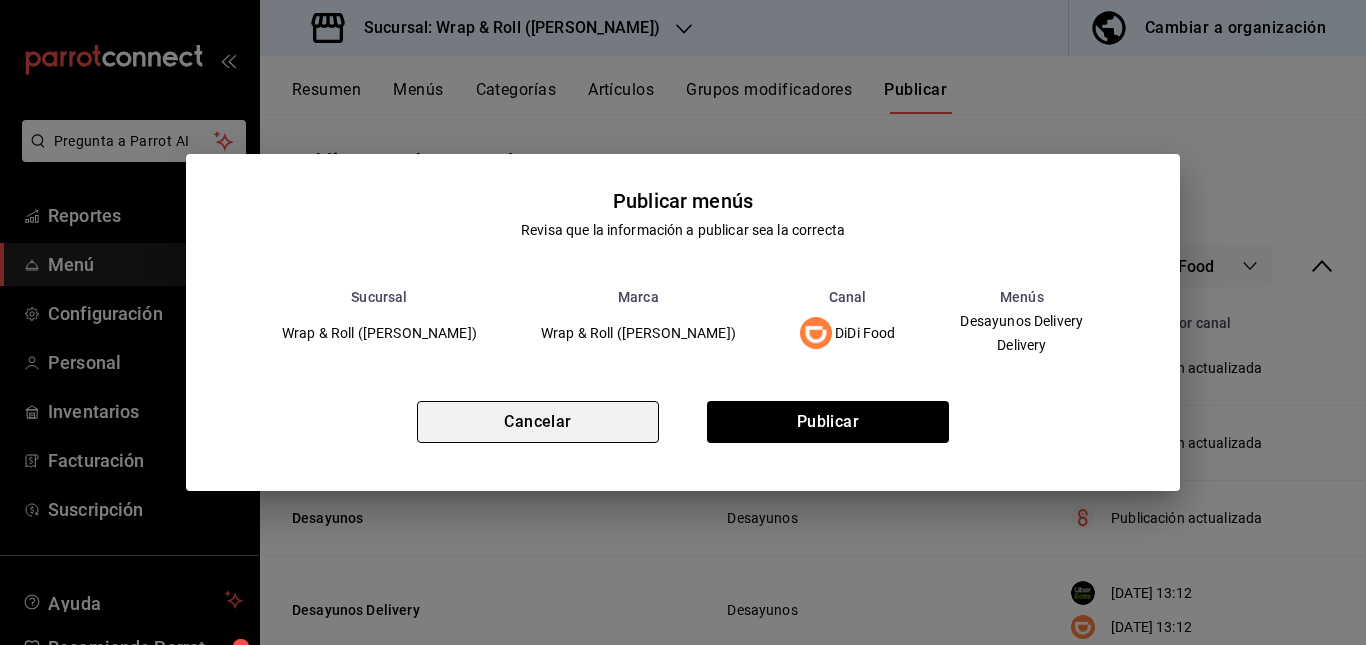 click on "Cancelar" at bounding box center [538, 422] 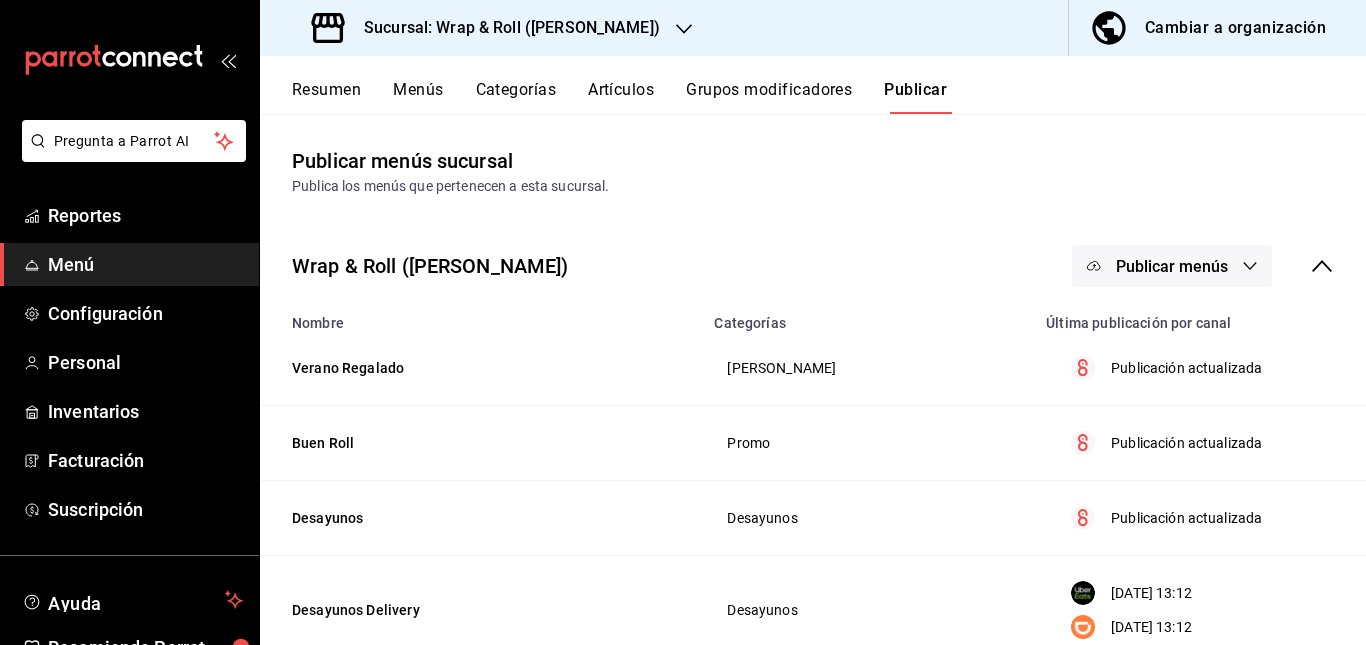 click on "Publicar menús" at bounding box center (1172, 266) 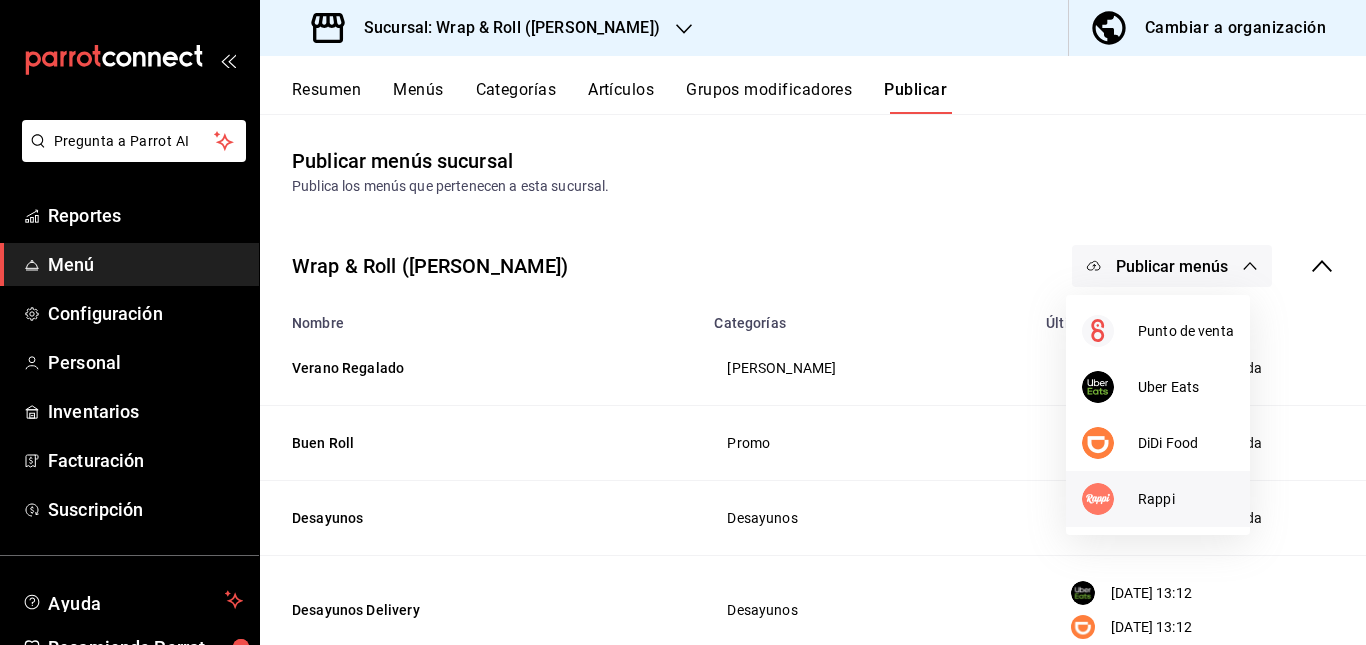click at bounding box center (1110, 499) 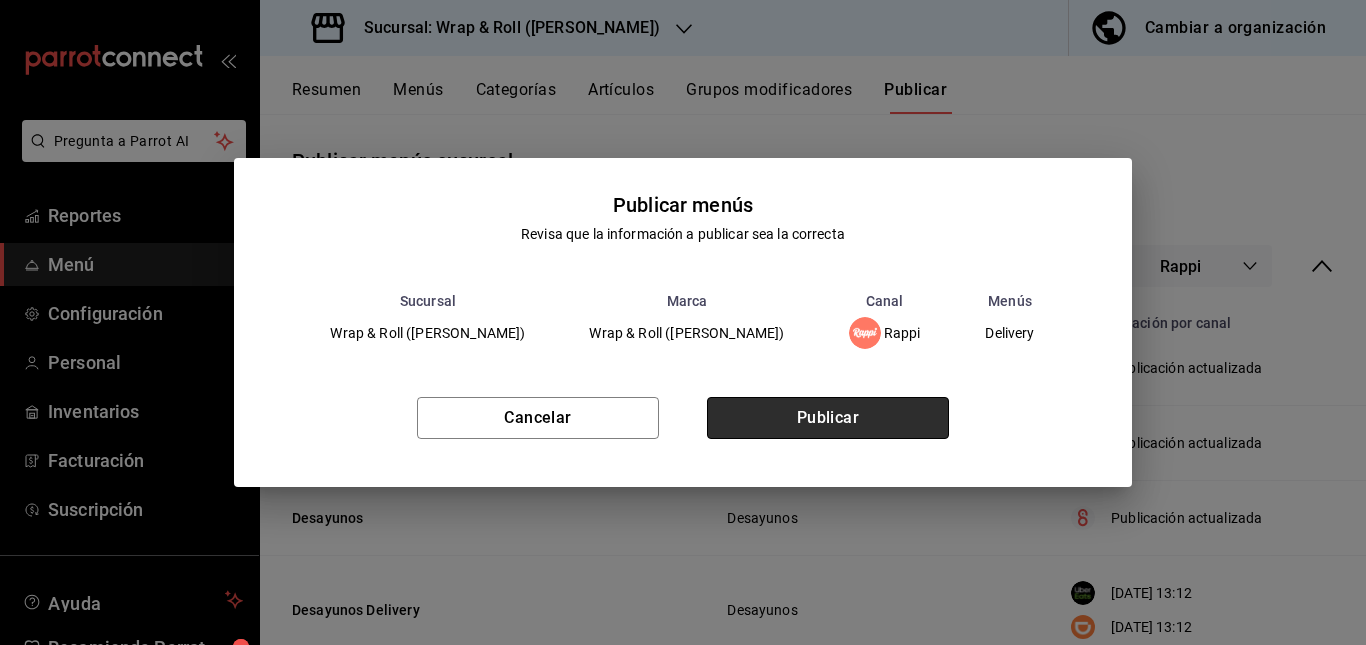 click on "Publicar" at bounding box center (828, 418) 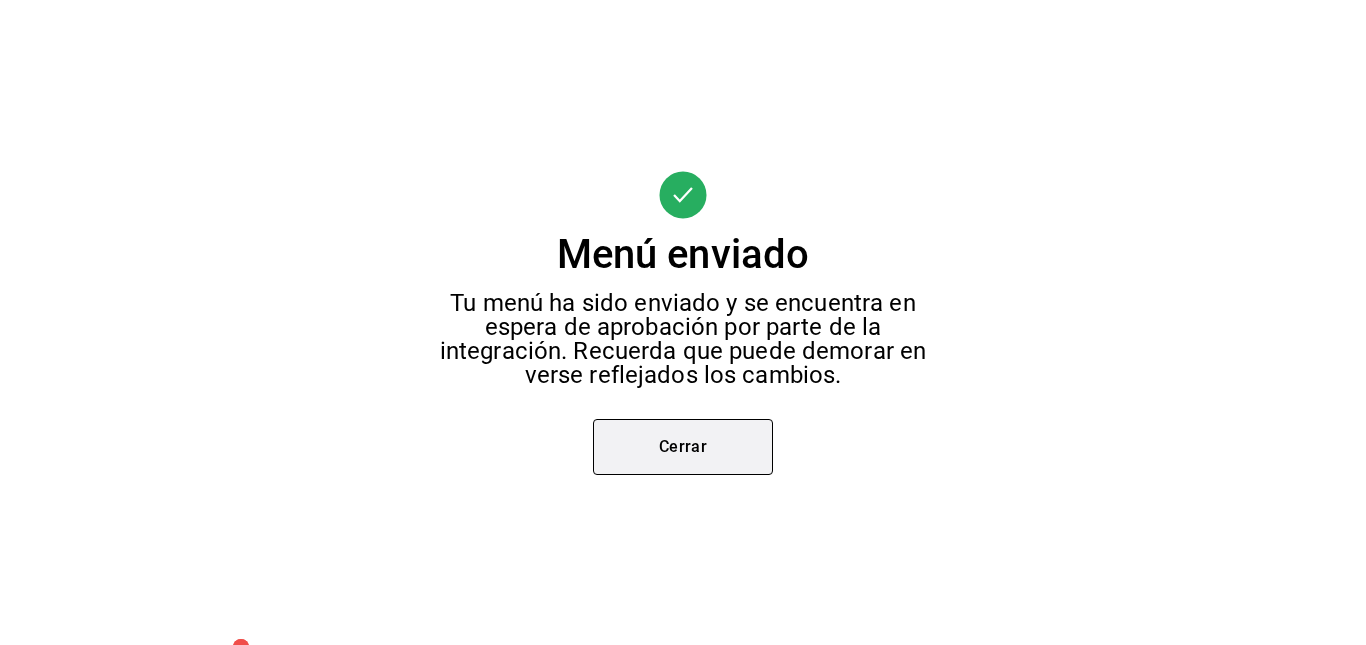 click on "Cerrar" at bounding box center (683, 447) 